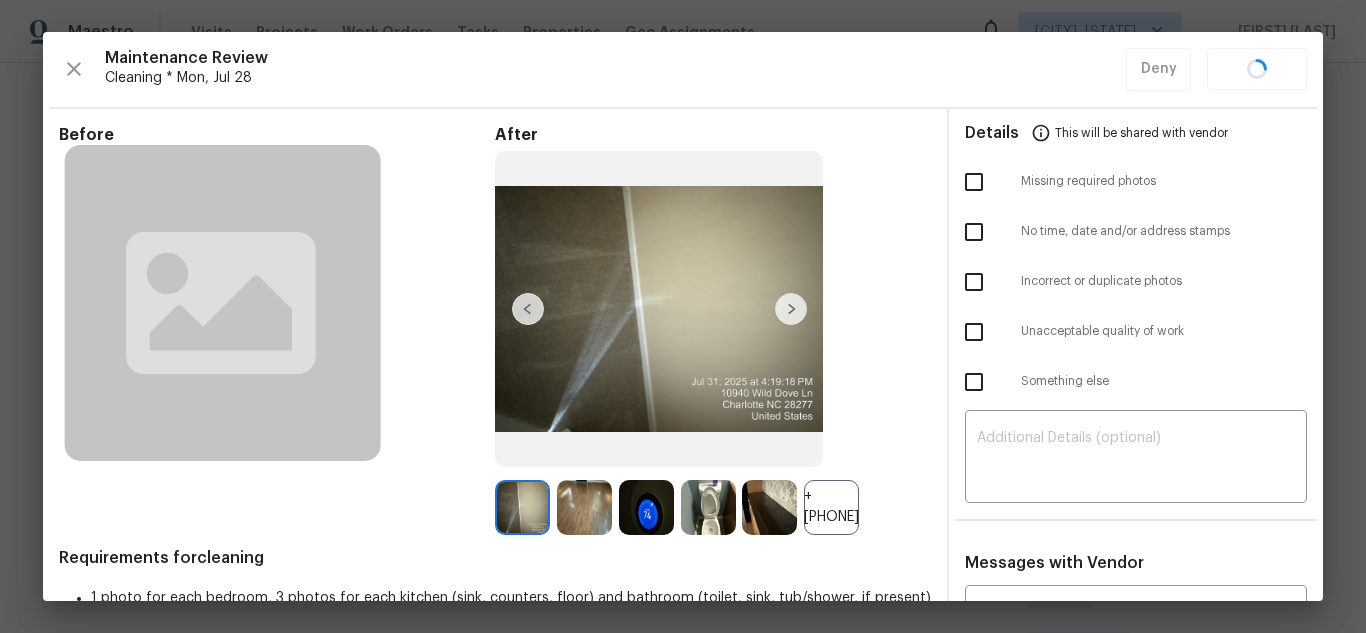 scroll, scrollTop: 0, scrollLeft: 0, axis: both 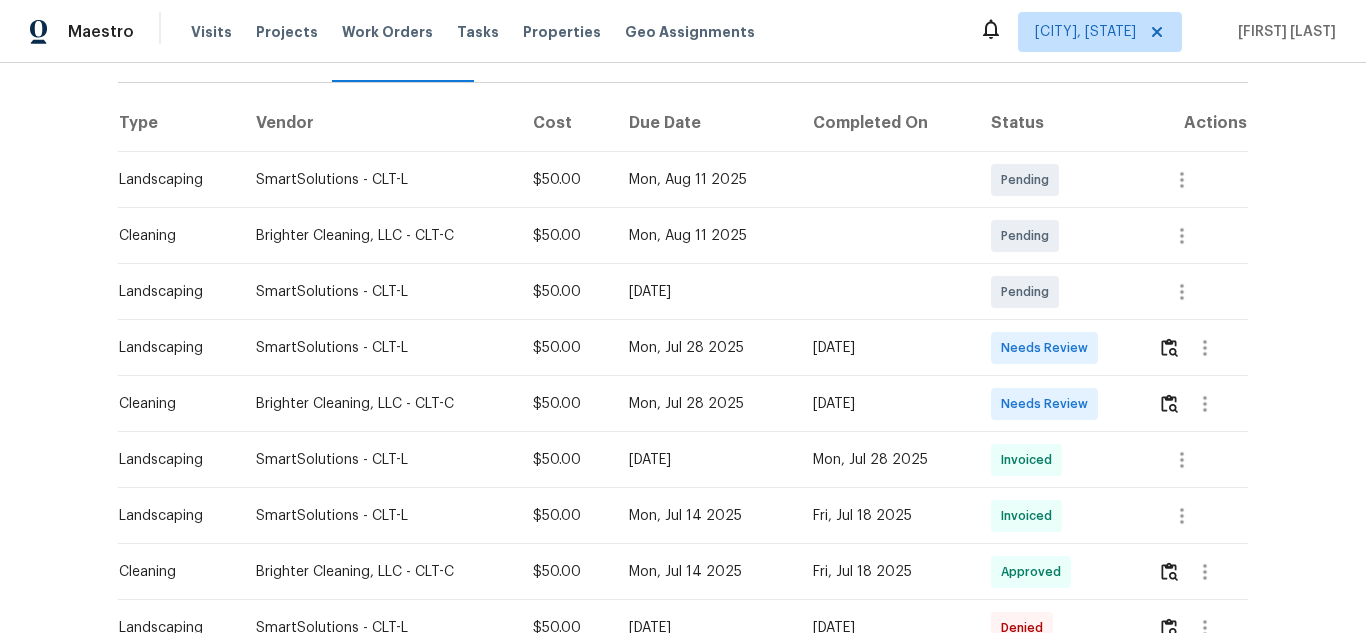 drag, startPoint x: 156, startPoint y: 388, endPoint x: 928, endPoint y: 365, distance: 772.3425 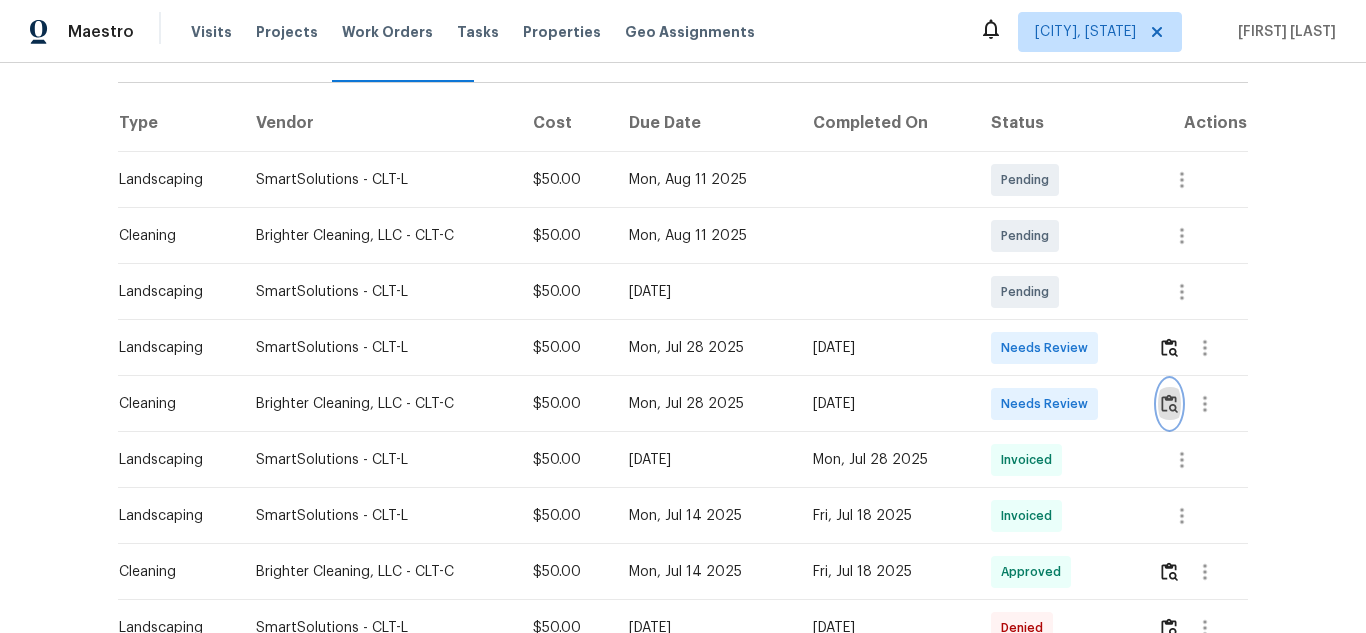 click at bounding box center [1169, 403] 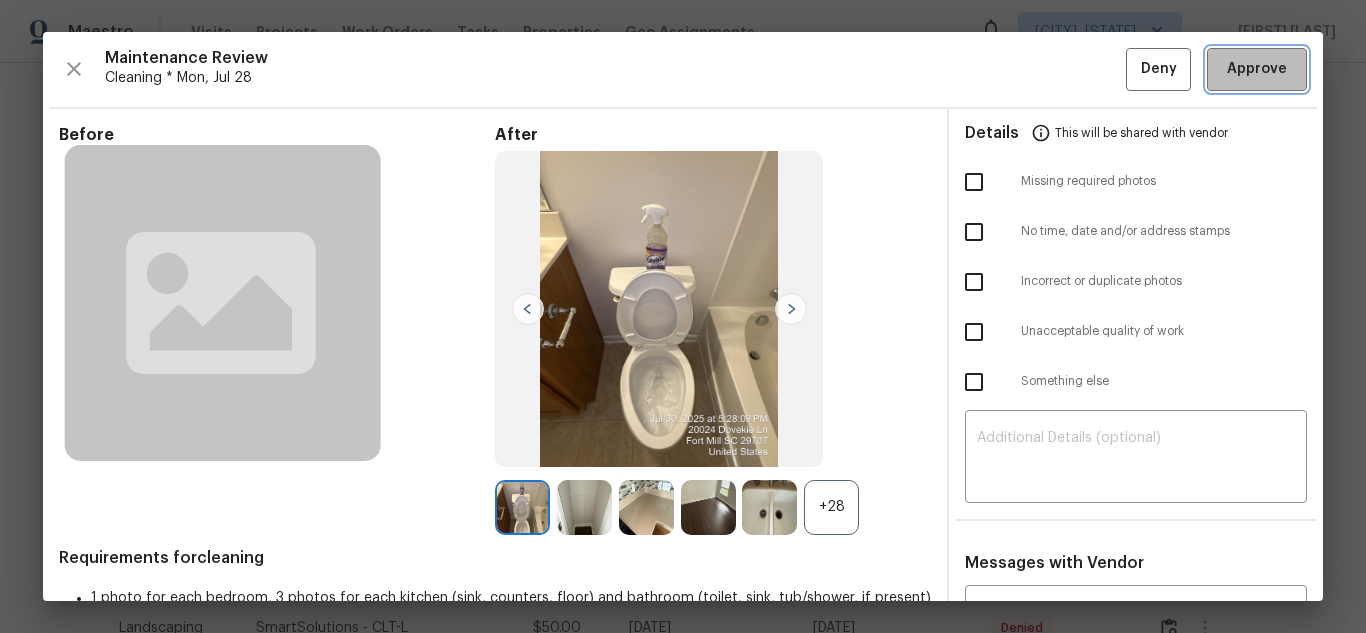 click on "Approve" at bounding box center [1257, 69] 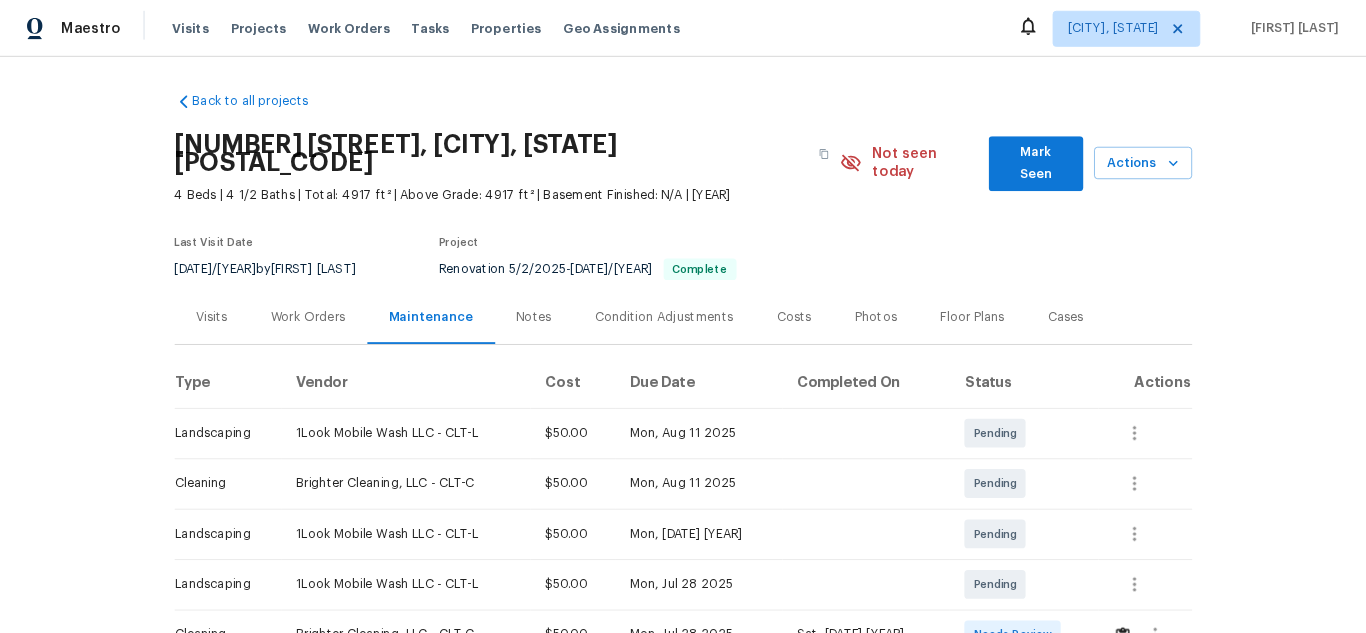 scroll, scrollTop: 0, scrollLeft: 0, axis: both 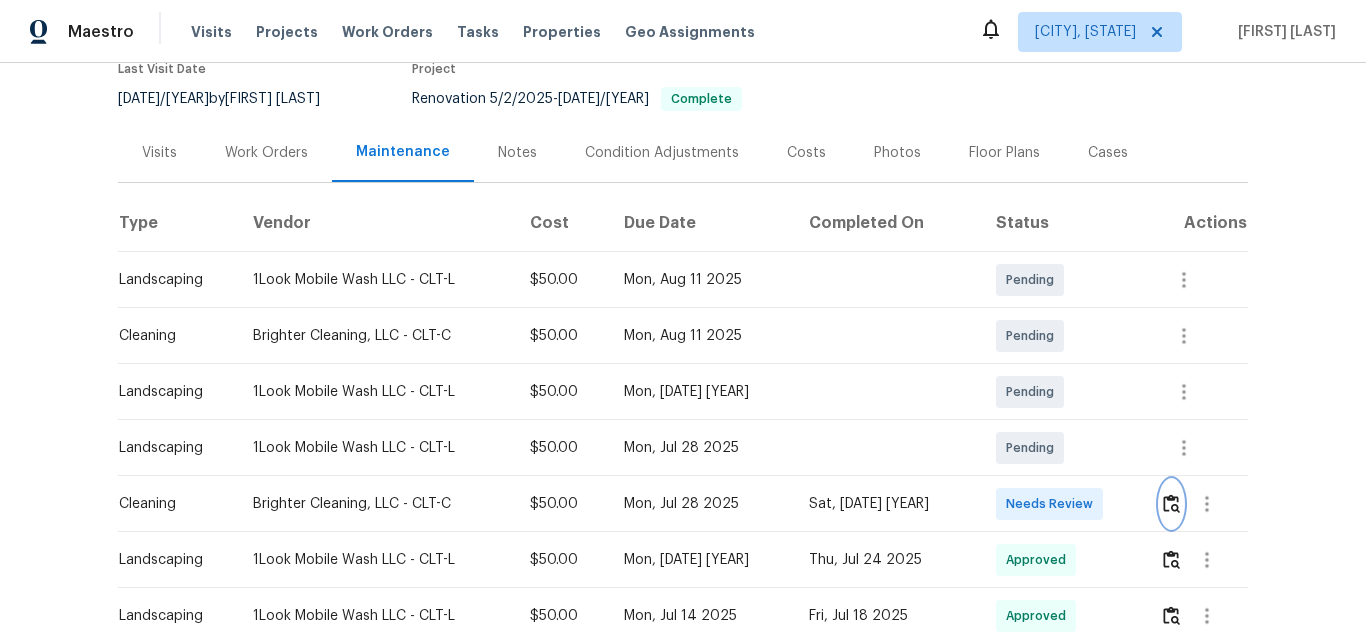 click at bounding box center [1171, 503] 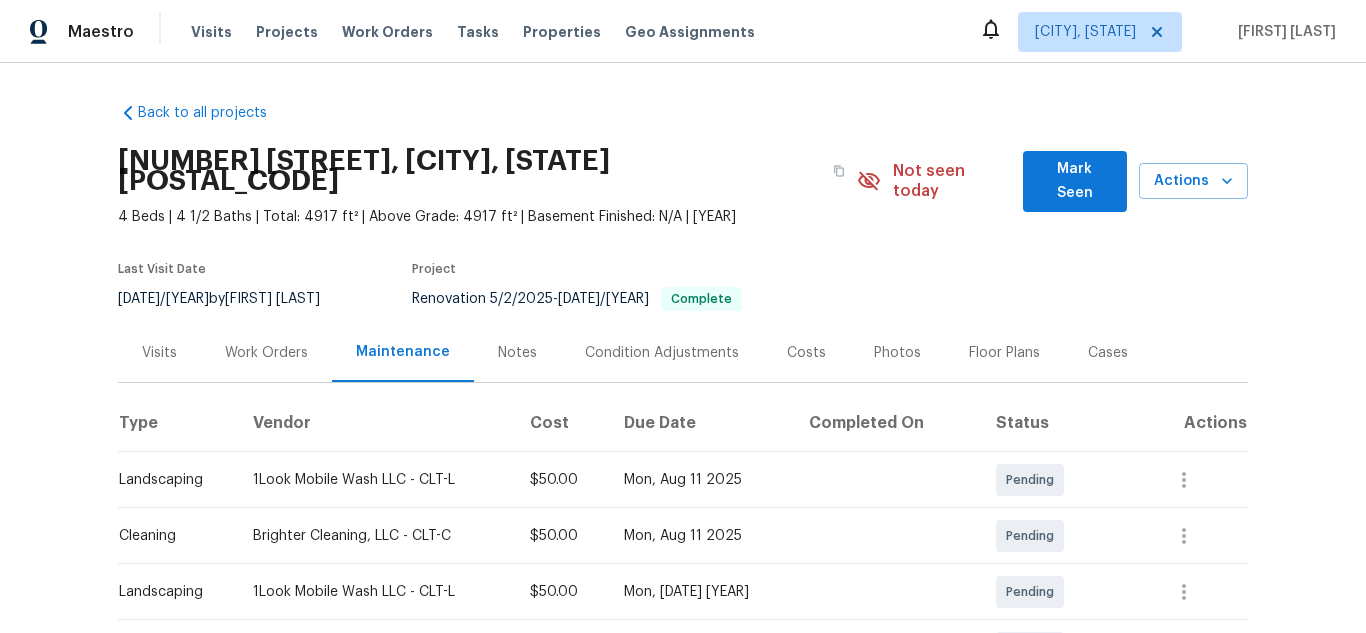 scroll, scrollTop: 100, scrollLeft: 0, axis: vertical 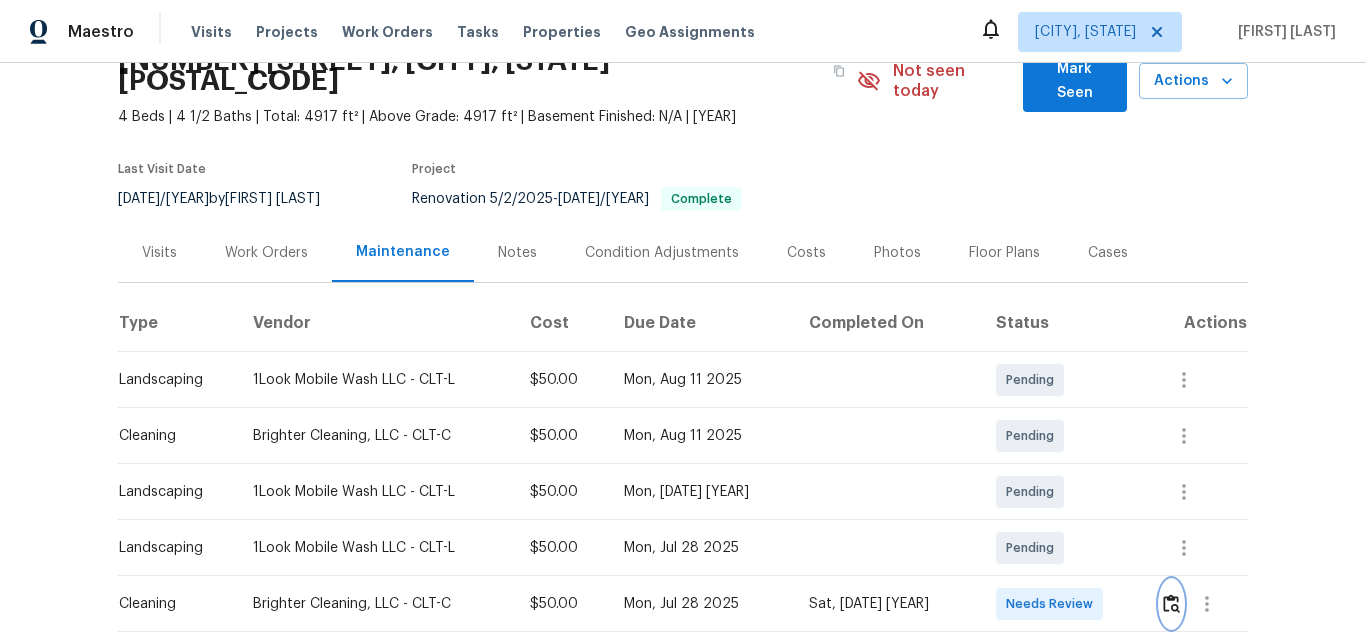 click at bounding box center [1171, 603] 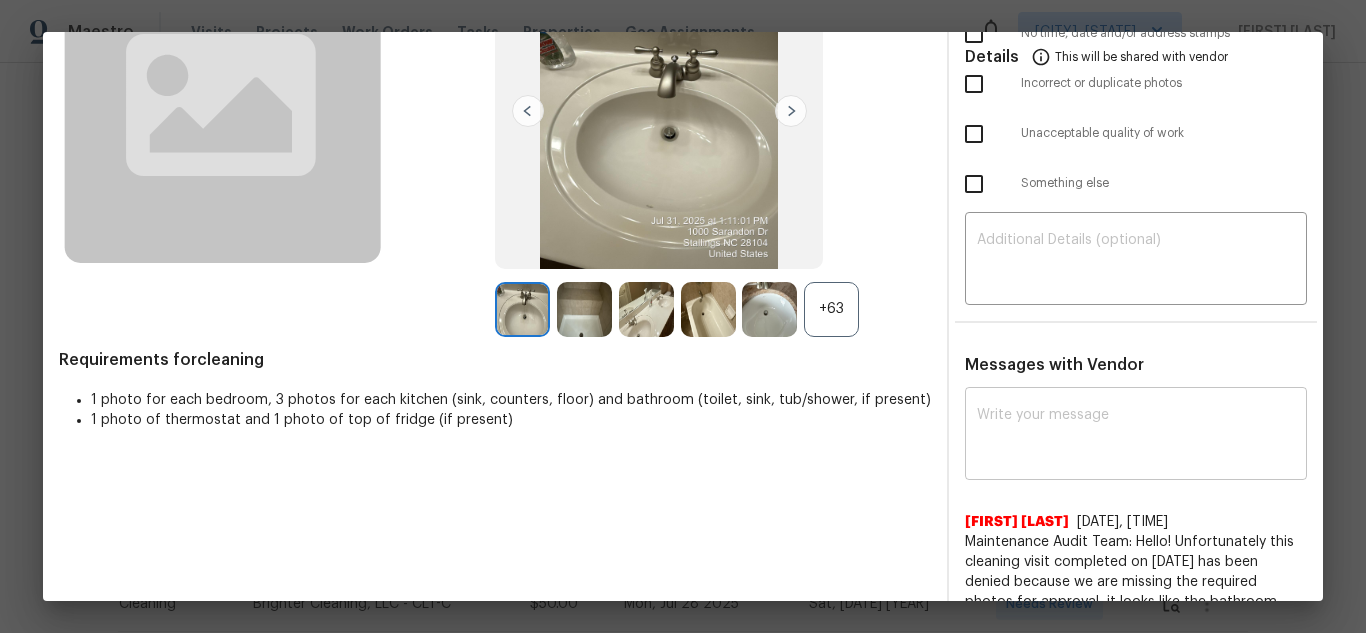 scroll, scrollTop: 200, scrollLeft: 0, axis: vertical 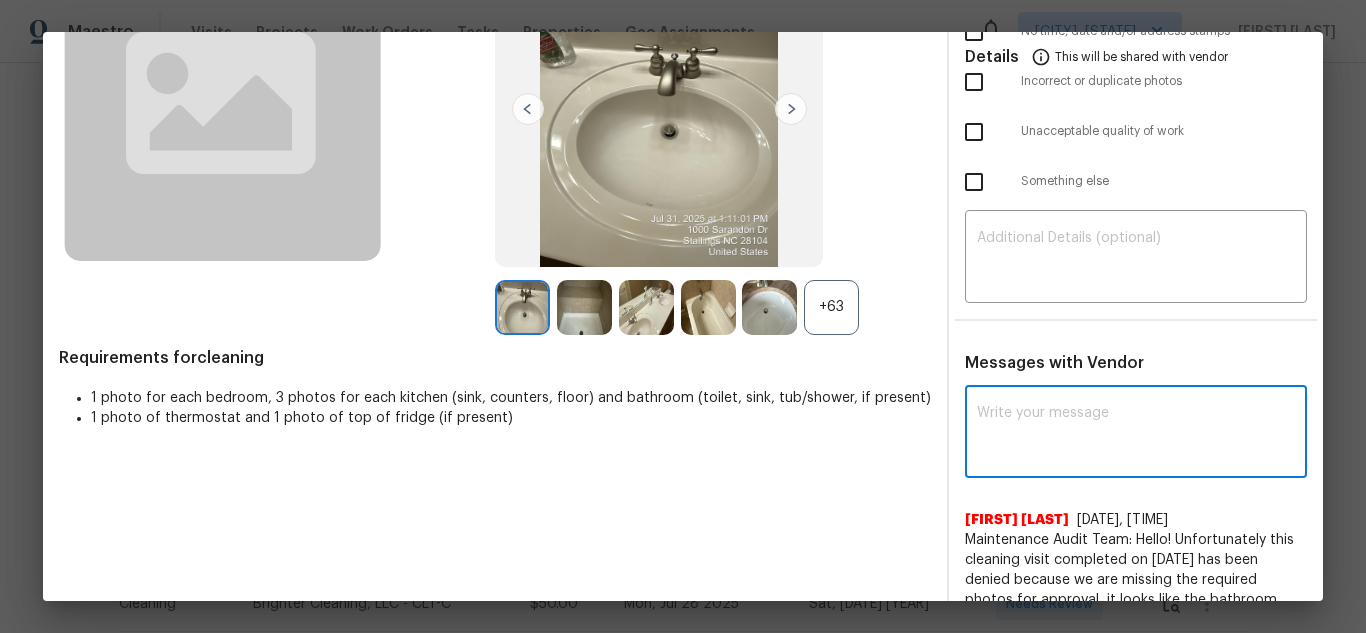 click at bounding box center [1136, 434] 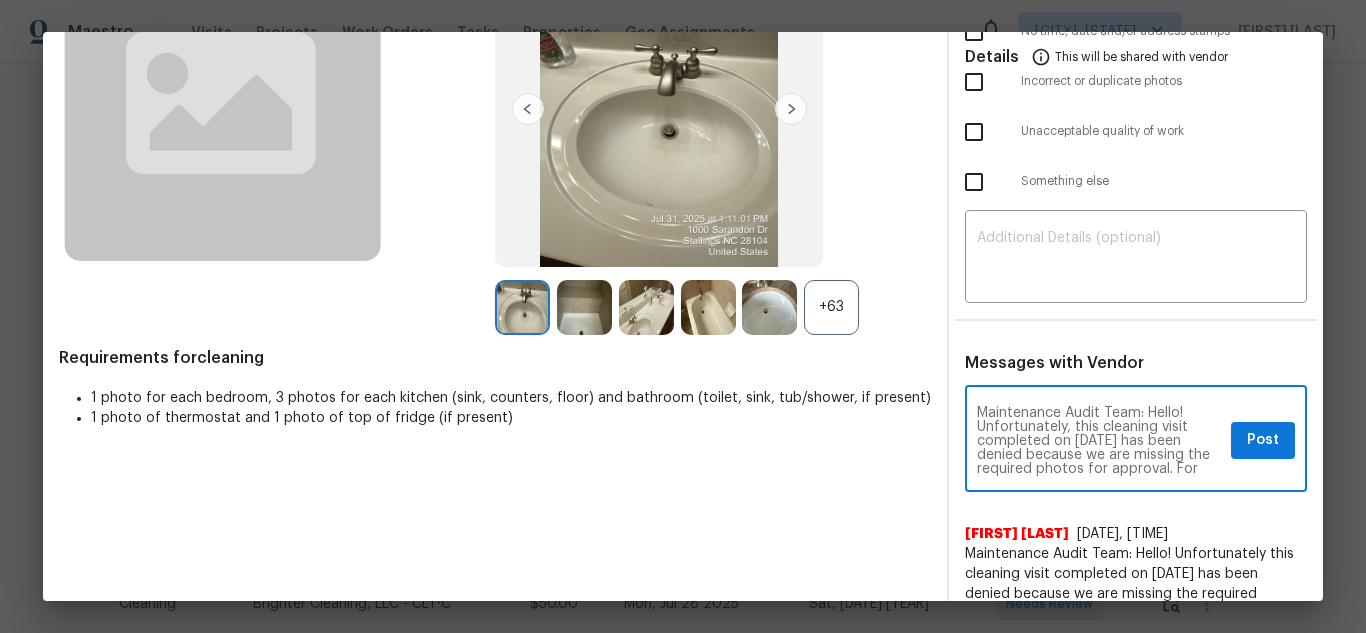 scroll, scrollTop: 224, scrollLeft: 0, axis: vertical 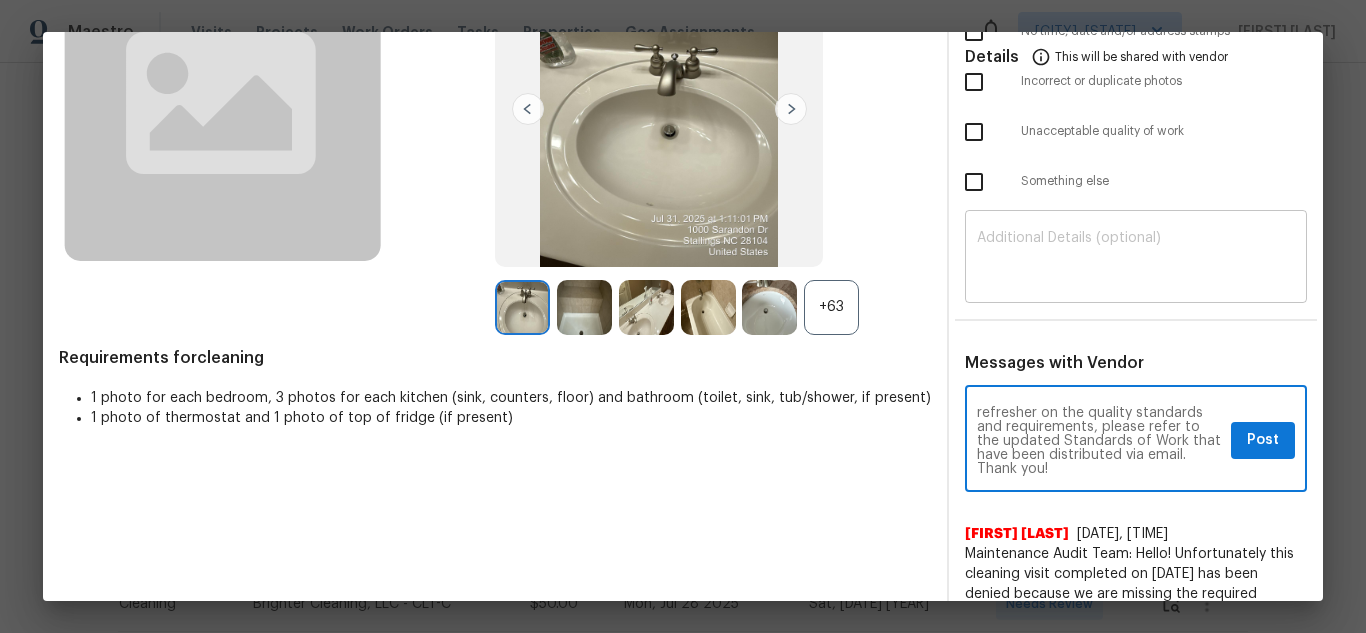 type on "Maintenance Audit Team: Hello! Unfortunately, this cleaning visit completed on 08/02/2025 has been denied because we are missing the required photos for approval. For approval, please upload one open lid toilet only if the correct or missing photos were taken on the same day the visit was completed. If those photos are available, they must be uploaded within 48 hours of the original visit date. If the required photos were not taken on the day of the visit, the denial will remain in place. If you or your team need a refresher on the quality standards and requirements, please refer to the updated Standards of Work that have been distributed via email. Thank you!" 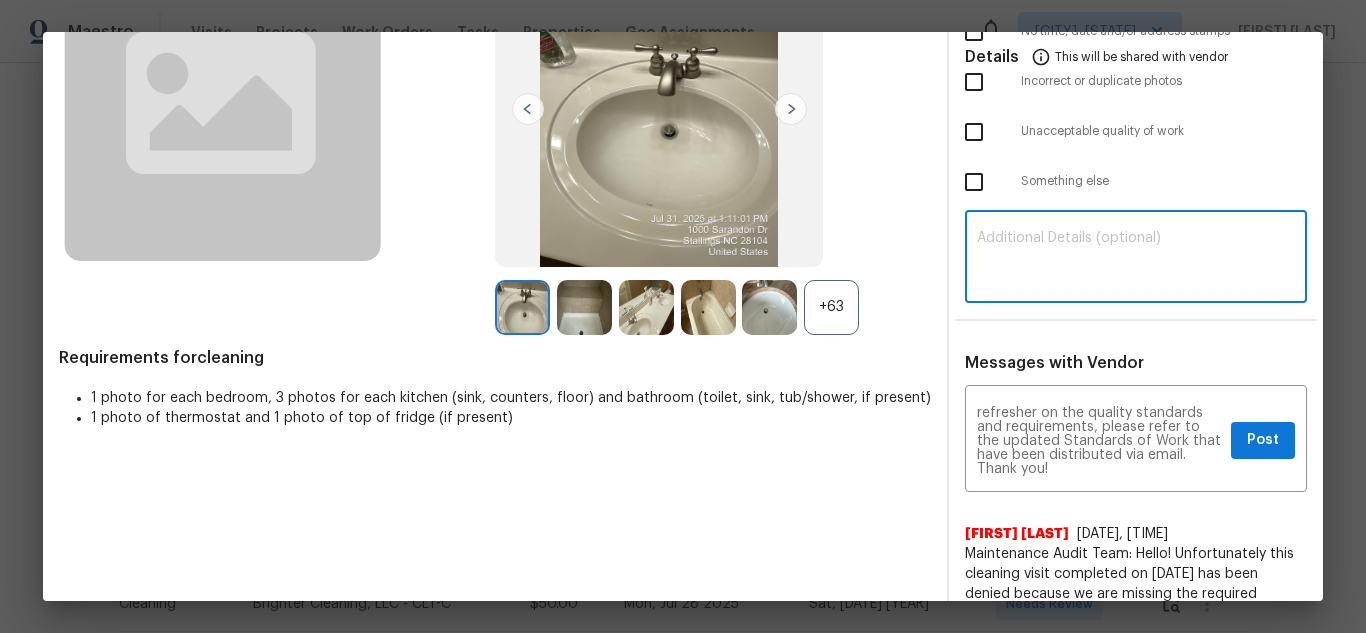 click at bounding box center [1136, 259] 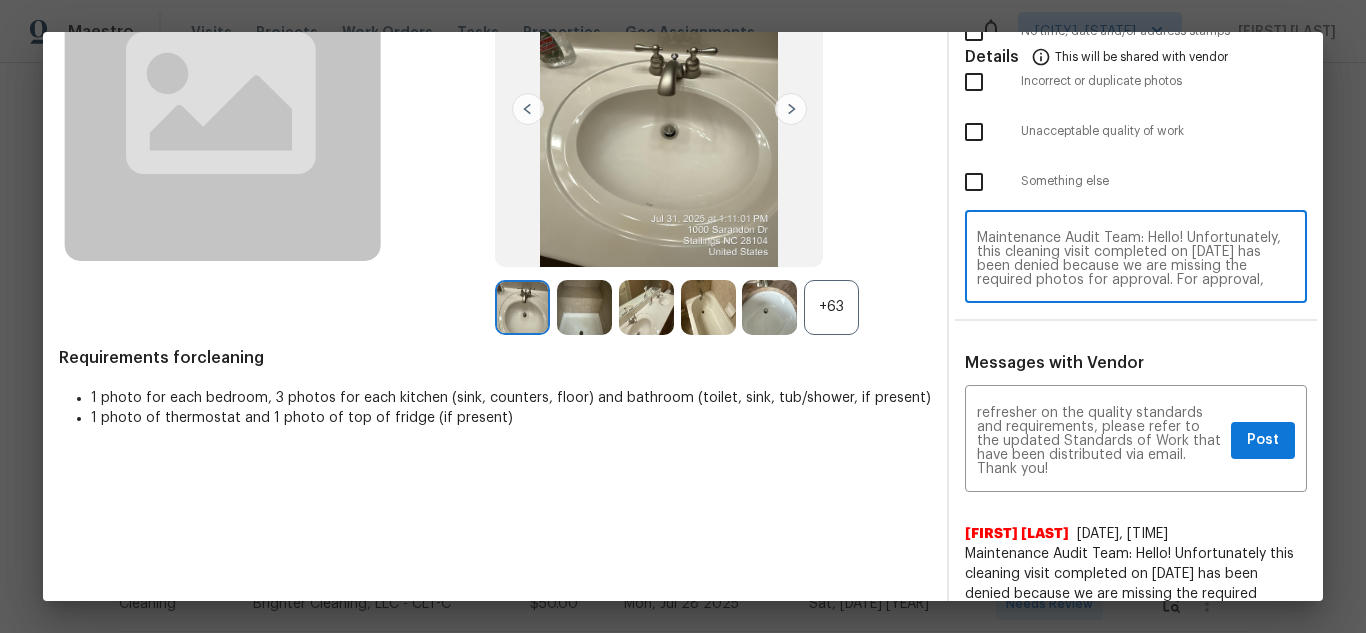 scroll, scrollTop: 168, scrollLeft: 0, axis: vertical 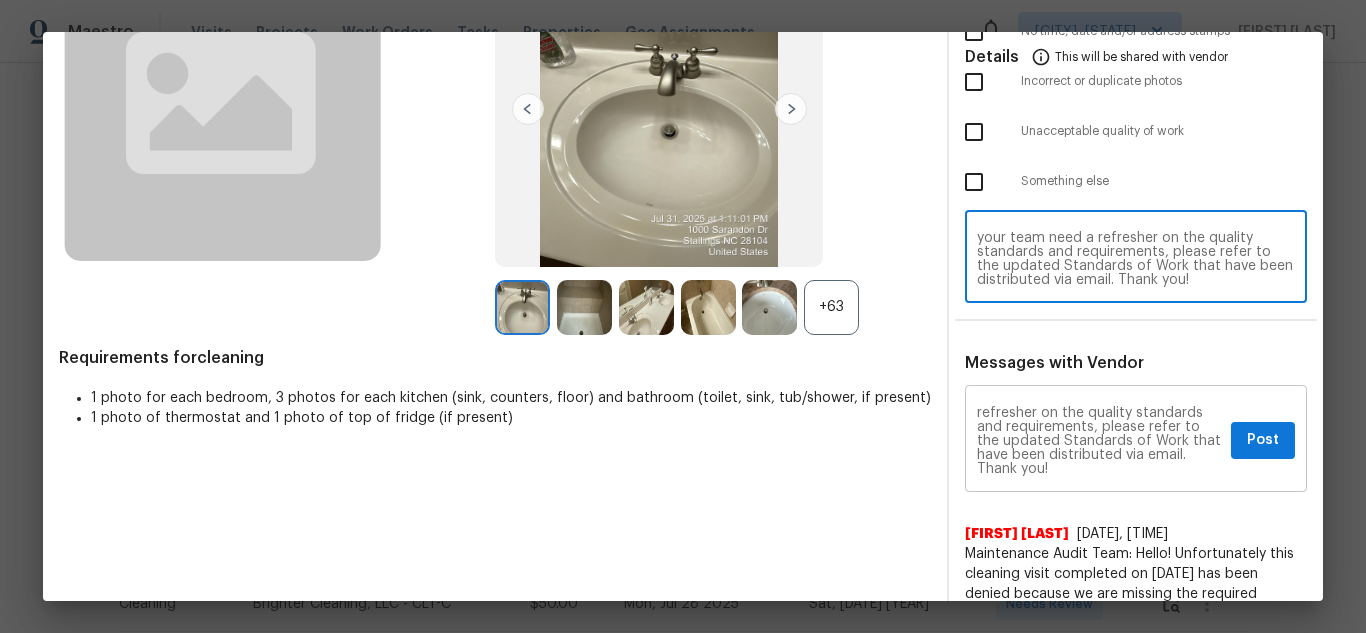 type on "Maintenance Audit Team: Hello! Unfortunately, this cleaning visit completed on 08/02/2025 has been denied because we are missing the required photos for approval. For approval, please upload one open lid toilet only if the correct or missing photos were taken on the same day the visit was completed. If those photos are available, they must be uploaded within 48 hours of the original visit date. If the required photos were not taken on the day of the visit, the denial will remain in place. If you or your team need a refresher on the quality standards and requirements, please refer to the updated Standards of Work that have been distributed via email. Thank you!" 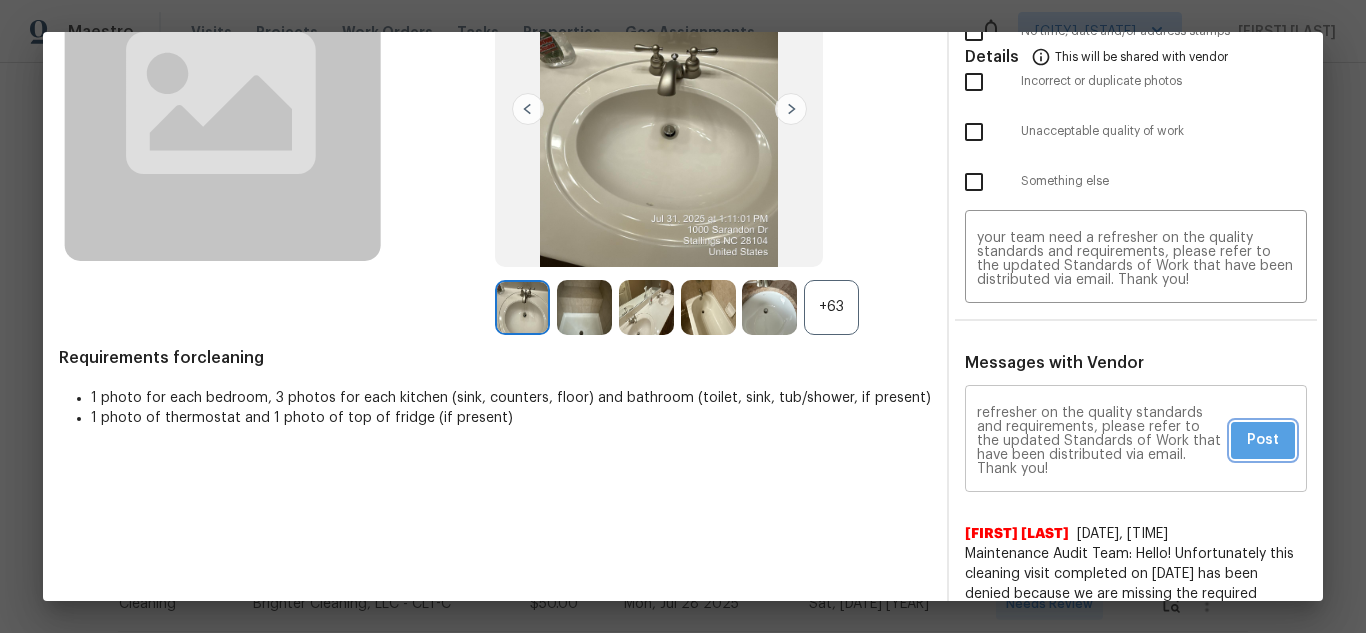 click on "Post" at bounding box center (1263, 440) 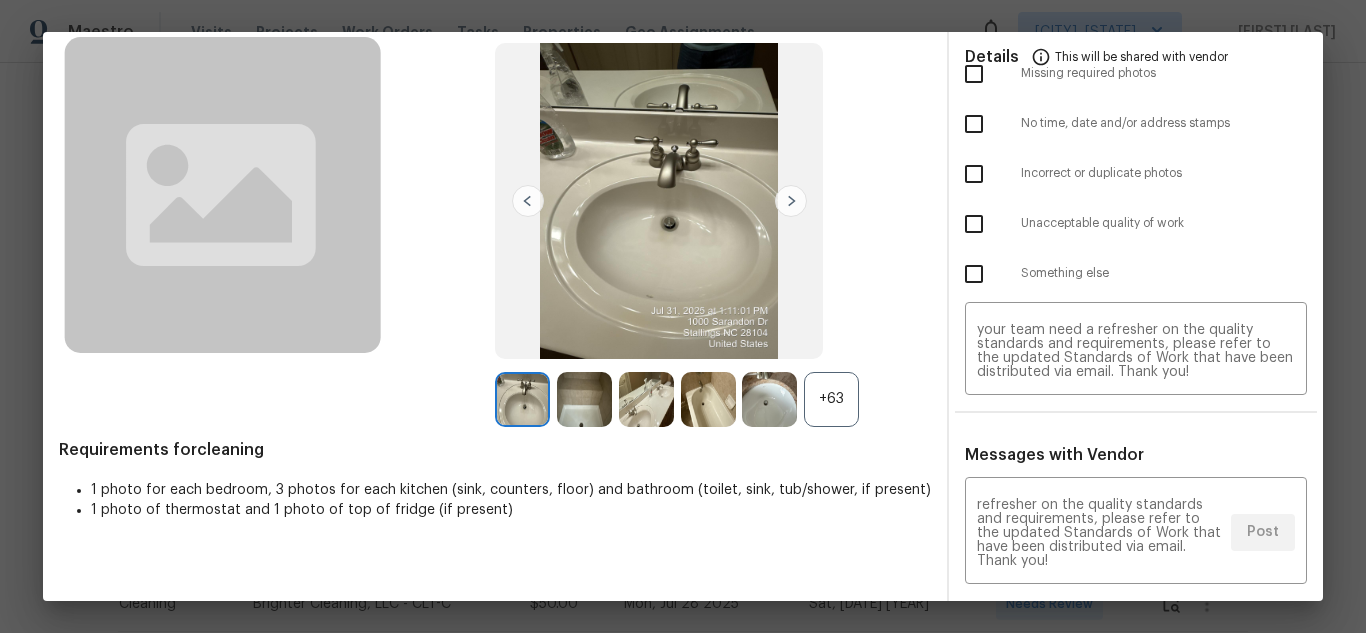 scroll, scrollTop: 0, scrollLeft: 0, axis: both 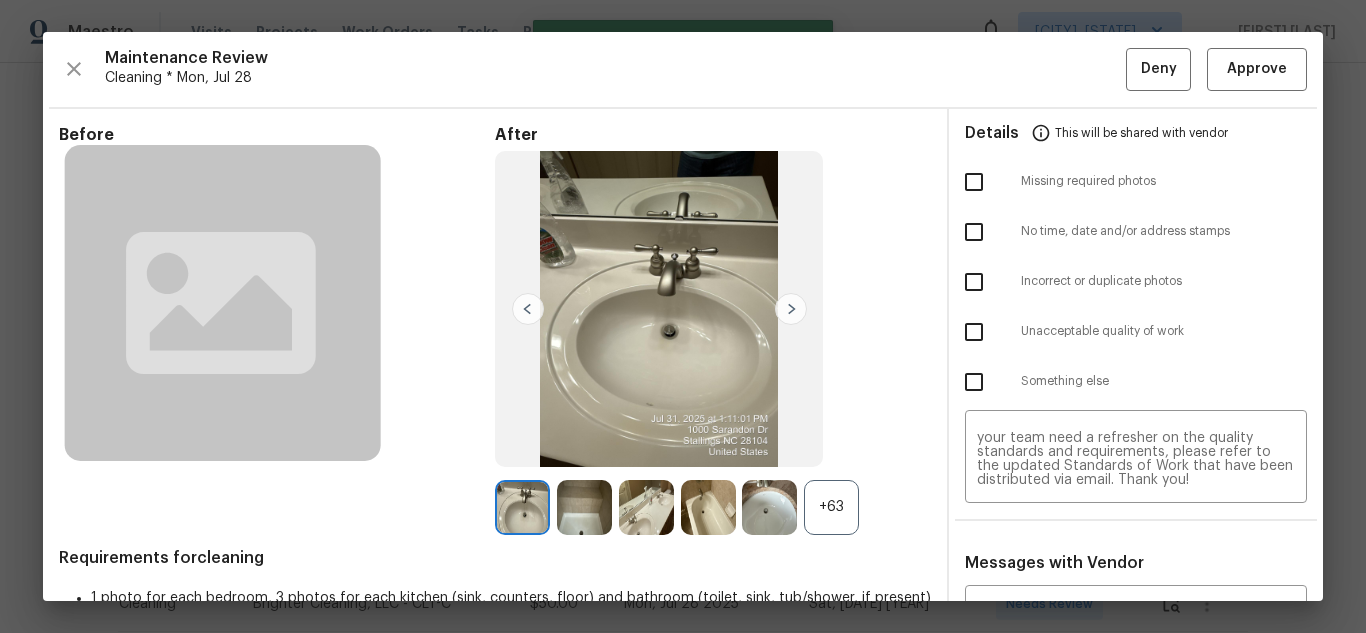 type 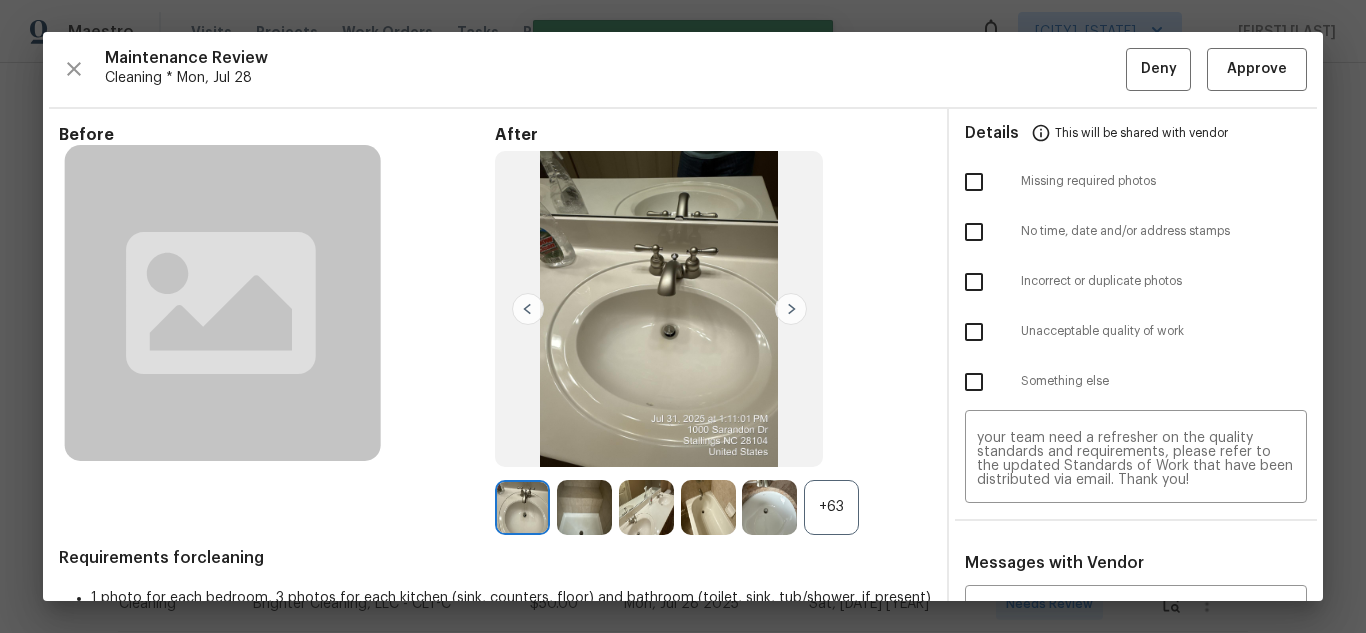scroll, scrollTop: 0, scrollLeft: 0, axis: both 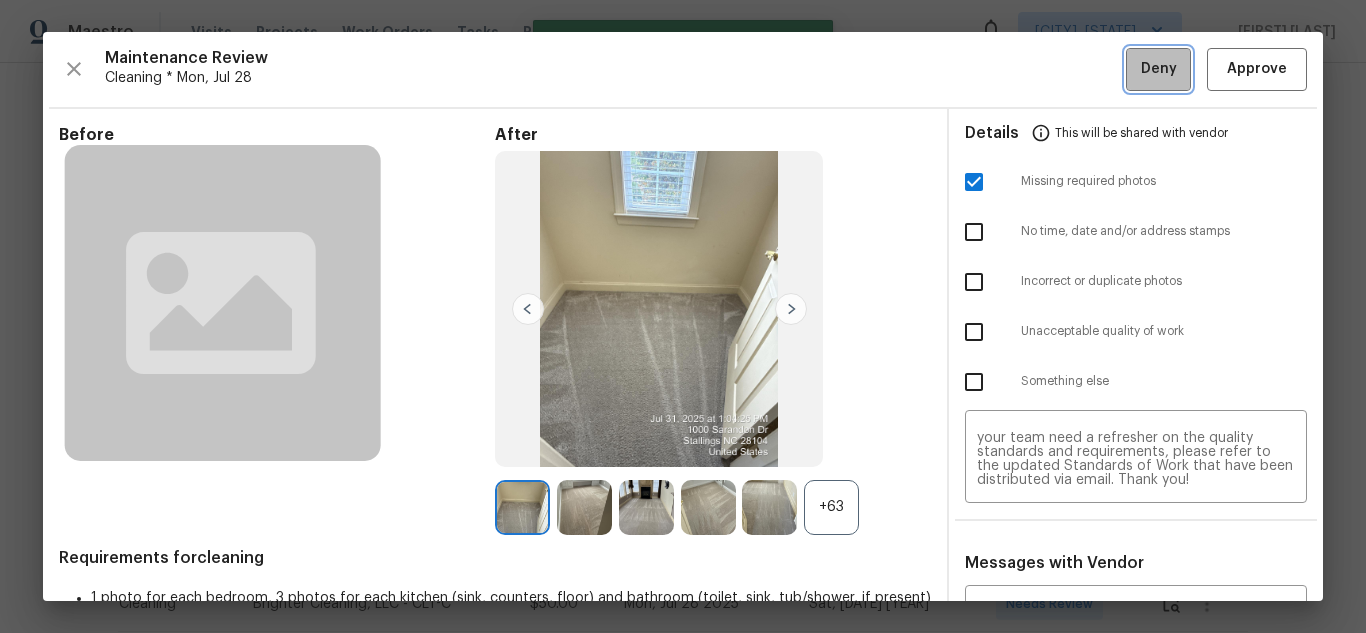 click on "Deny" at bounding box center (1159, 69) 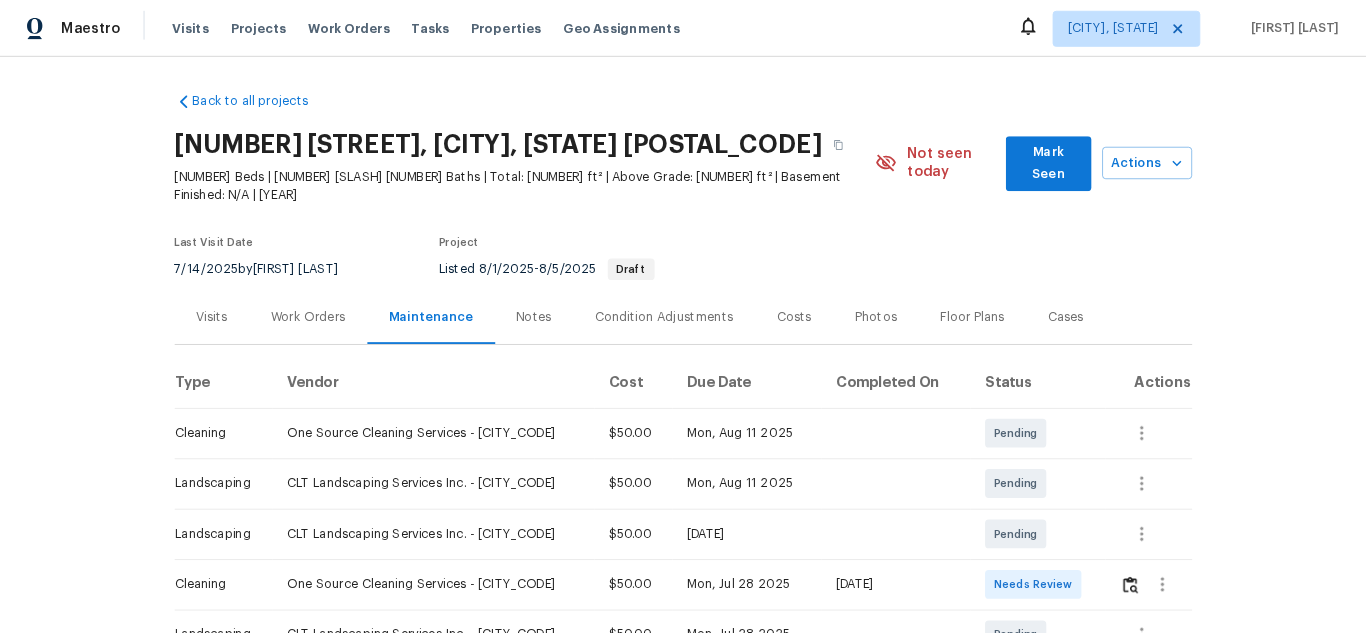 scroll, scrollTop: 0, scrollLeft: 0, axis: both 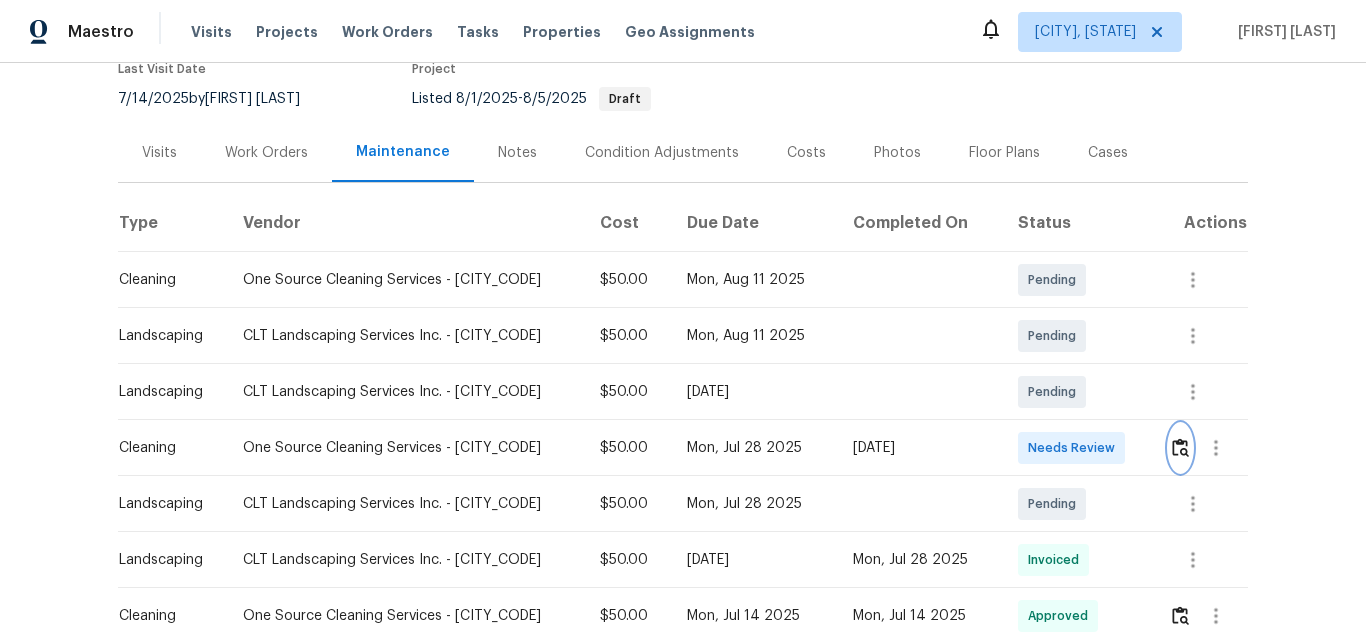click at bounding box center [1180, 447] 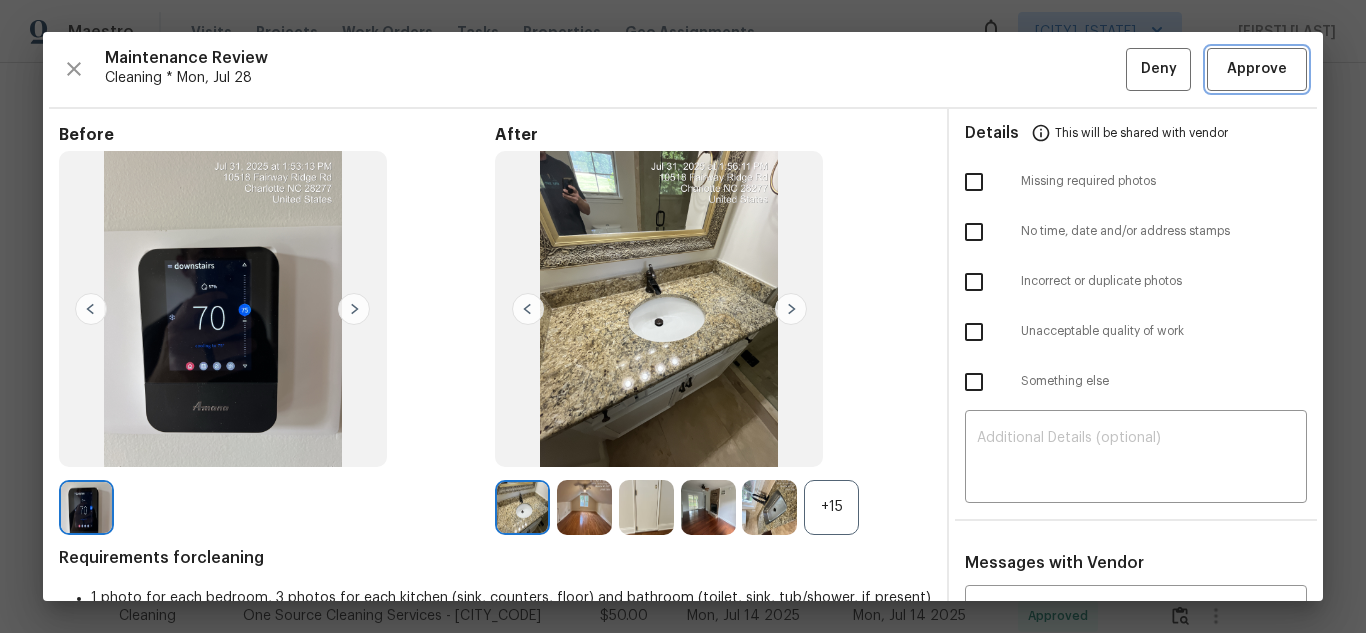 click on "Approve" at bounding box center [1257, 69] 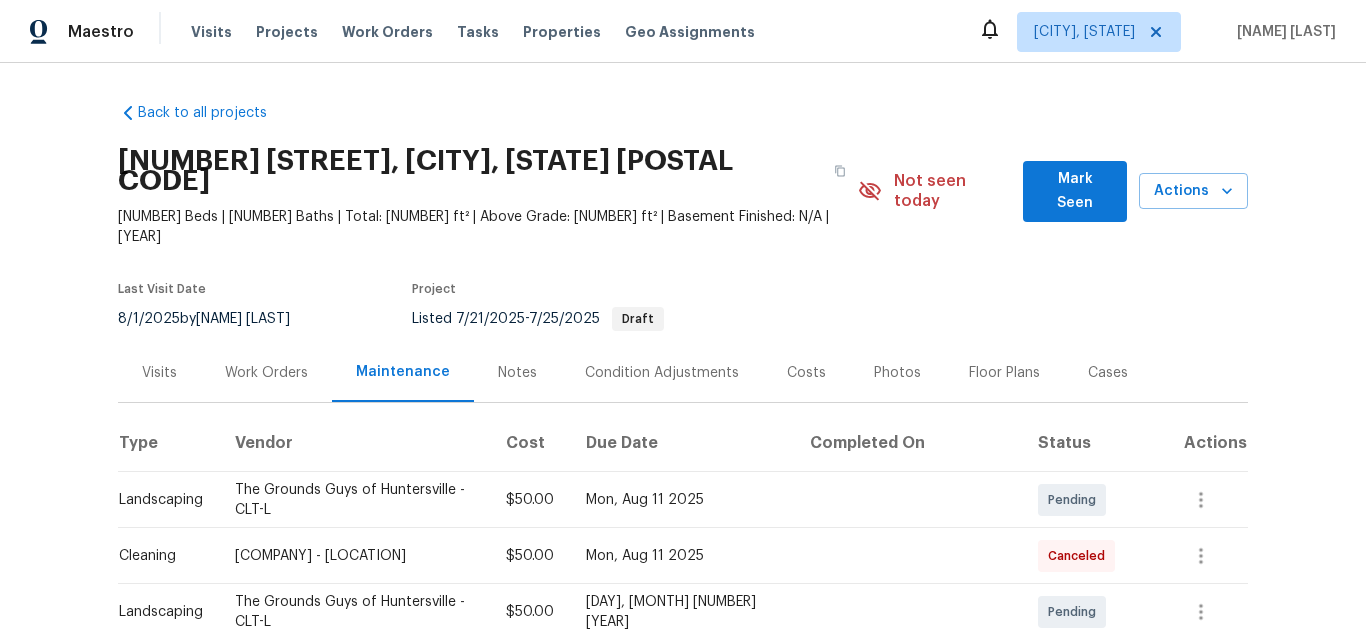 scroll, scrollTop: 0, scrollLeft: 0, axis: both 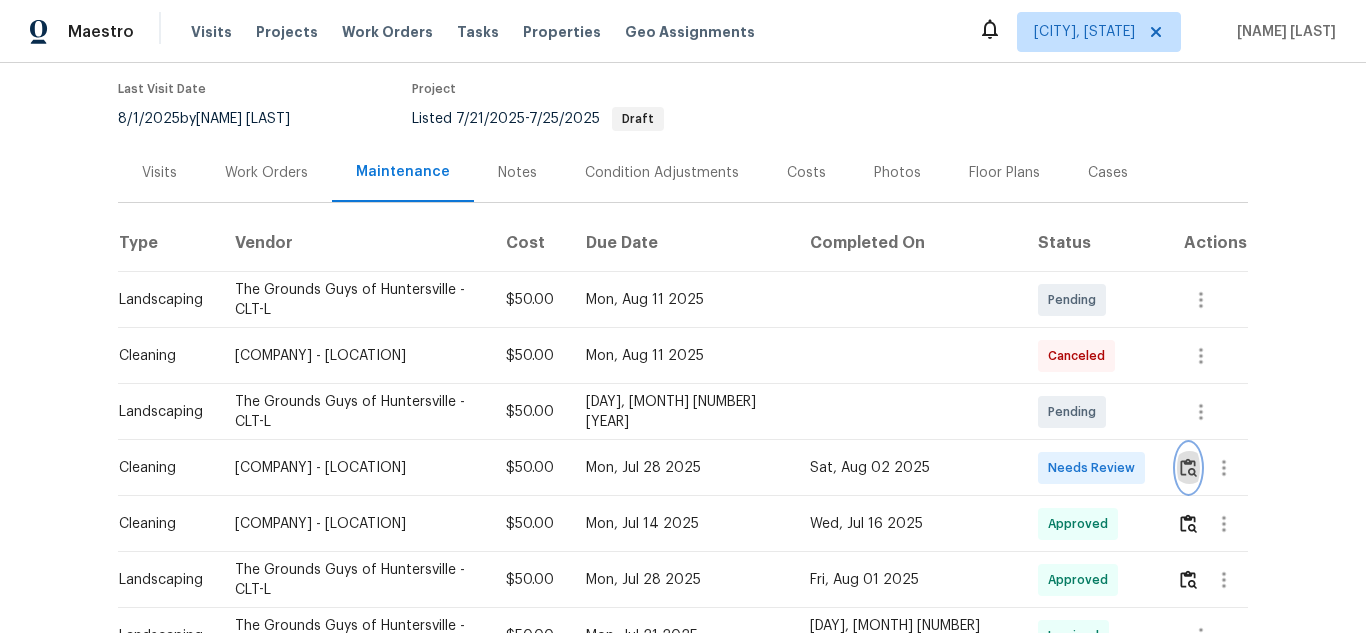 click at bounding box center (1188, 467) 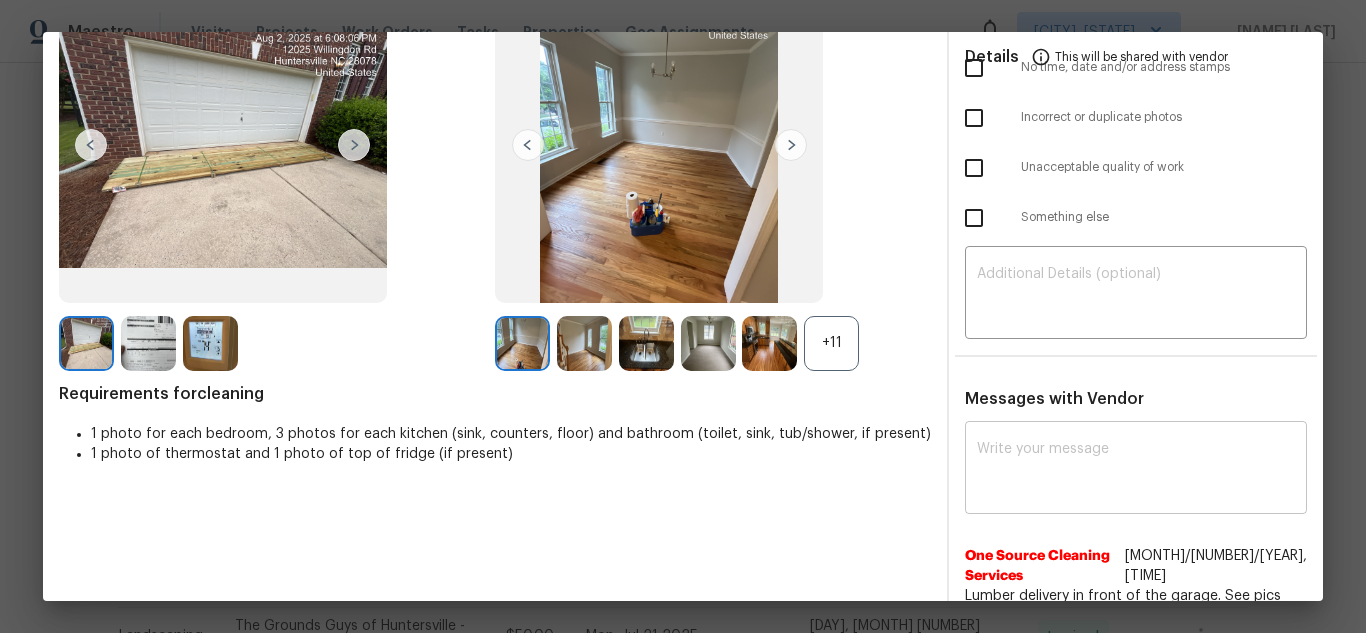 scroll, scrollTop: 165, scrollLeft: 0, axis: vertical 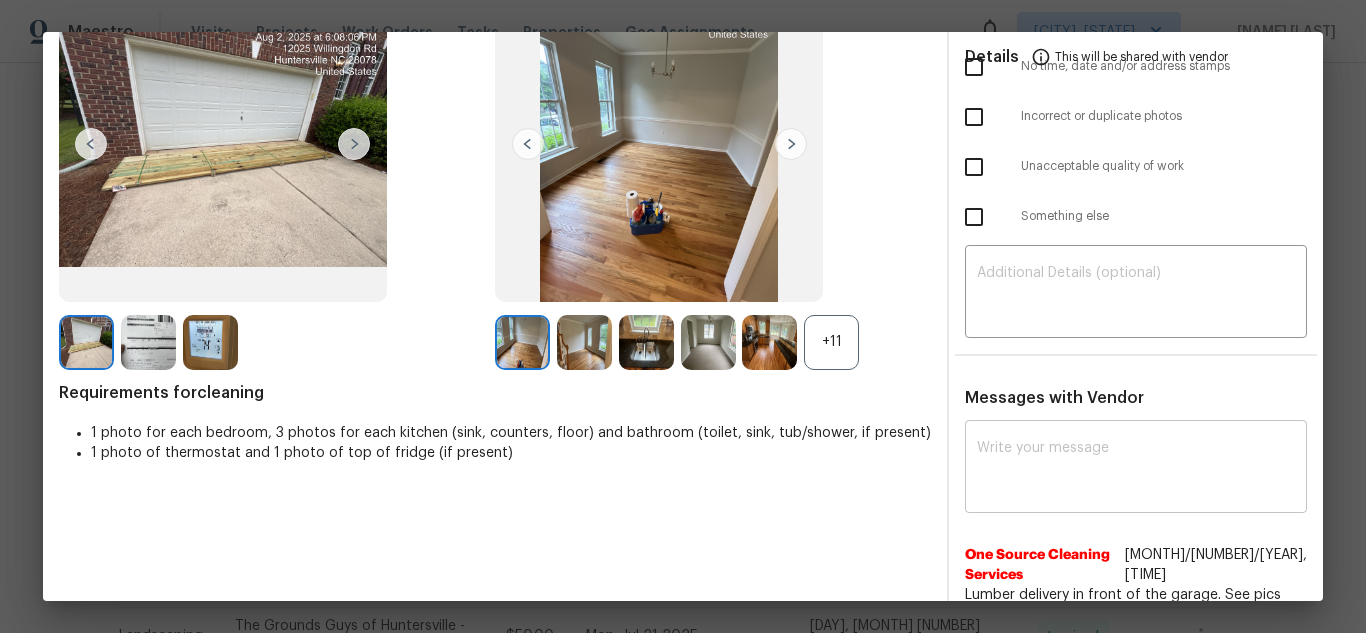 click on "x ​" at bounding box center (1136, 469) 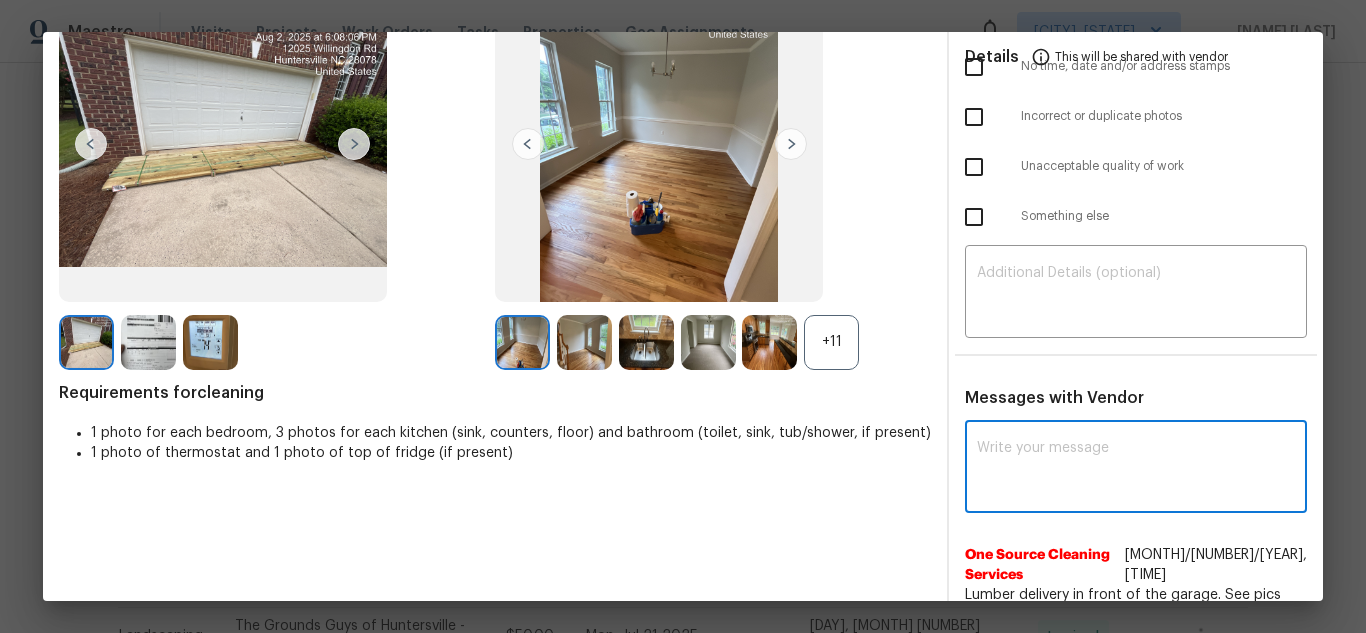 paste on "Maintenance Audit Team: Hello! Unfortunately, this cleaning visit completed on 08/02/2025 has been denied because we are missing the required photos for approval. For approval, please upload one bathroom sink only if the correct or missing photos were taken on the same day the visit was completed. If those photos are available, they must be uploaded within 48 hours of the original visit date. If the required photos were not taken on the day of the visit, the denial will remain in place. If you or your team need a refresher on the quality standards and requirements, please refer to the updated Standards of Work that have been distributed via email. Thank you!" 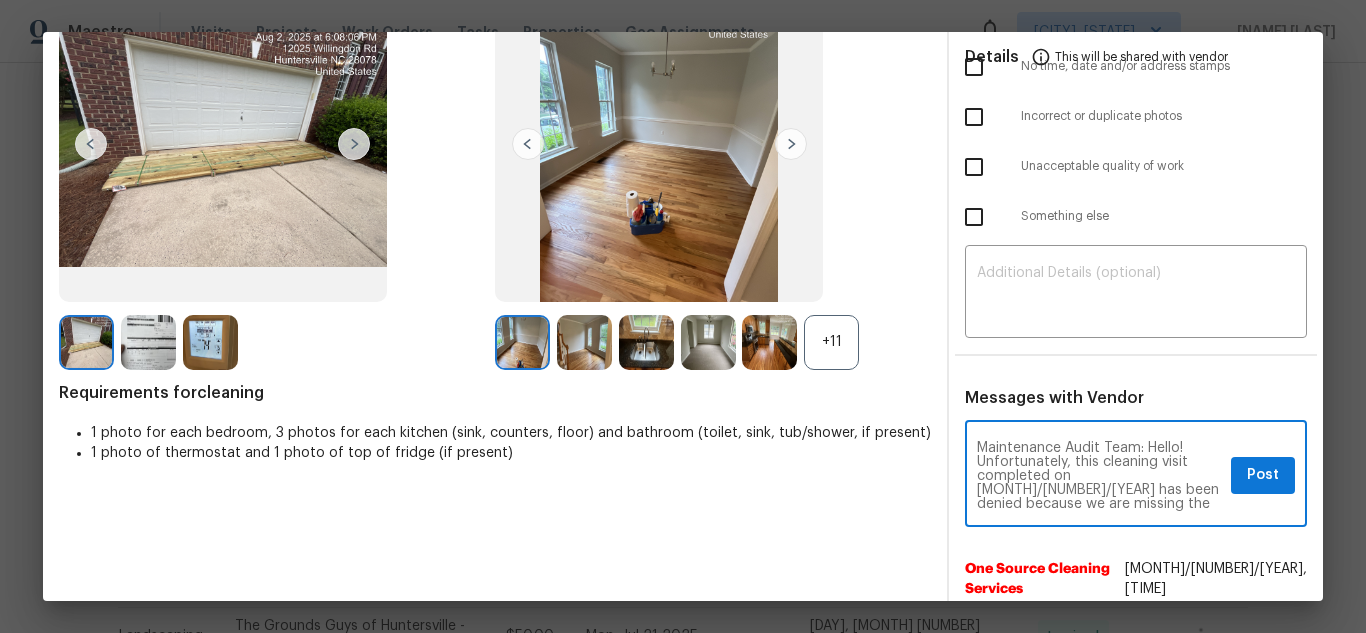 scroll, scrollTop: 224, scrollLeft: 0, axis: vertical 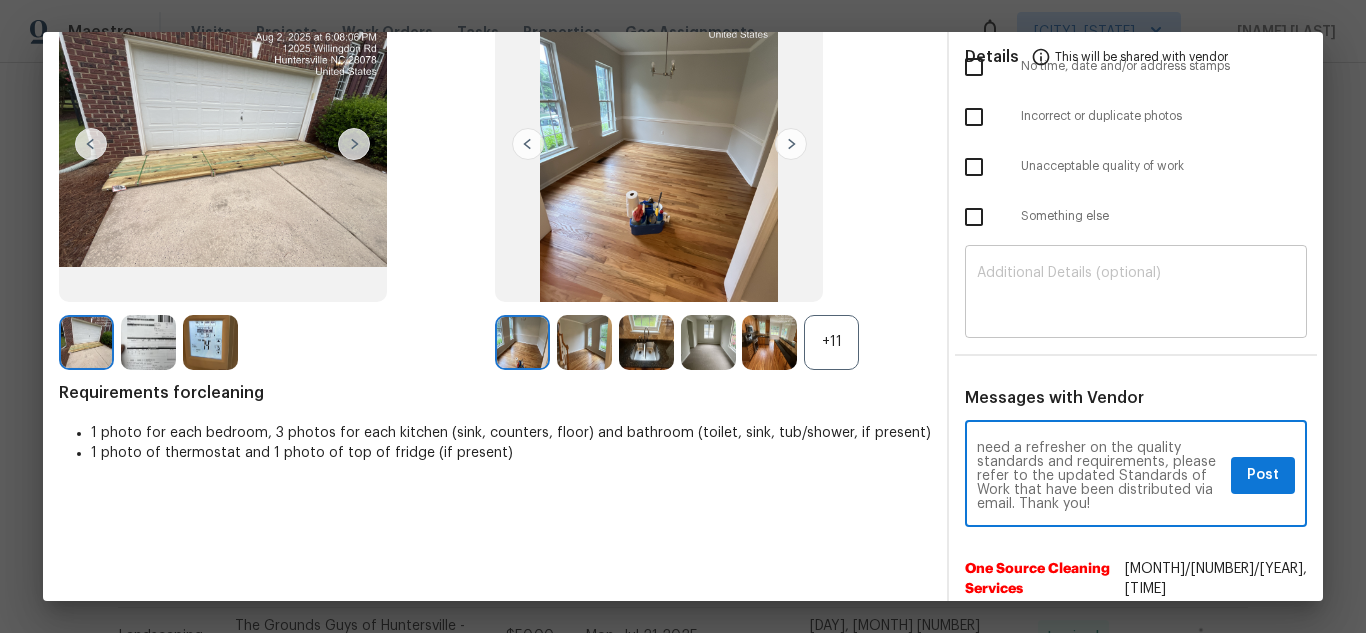 type on "Maintenance Audit Team: Hello! Unfortunately, this cleaning visit completed on 08/02/2025 has been denied because we are missing the required photos for approval. For approval, please upload one bathroom sink only if the correct or missing photos were taken on the same day the visit was completed. If those photos are available, they must be uploaded within 48 hours of the original visit date. If the required photos were not taken on the day of the visit, the denial will remain in place. If you or your team need a refresher on the quality standards and requirements, please refer to the updated Standards of Work that have been distributed via email. Thank you!" 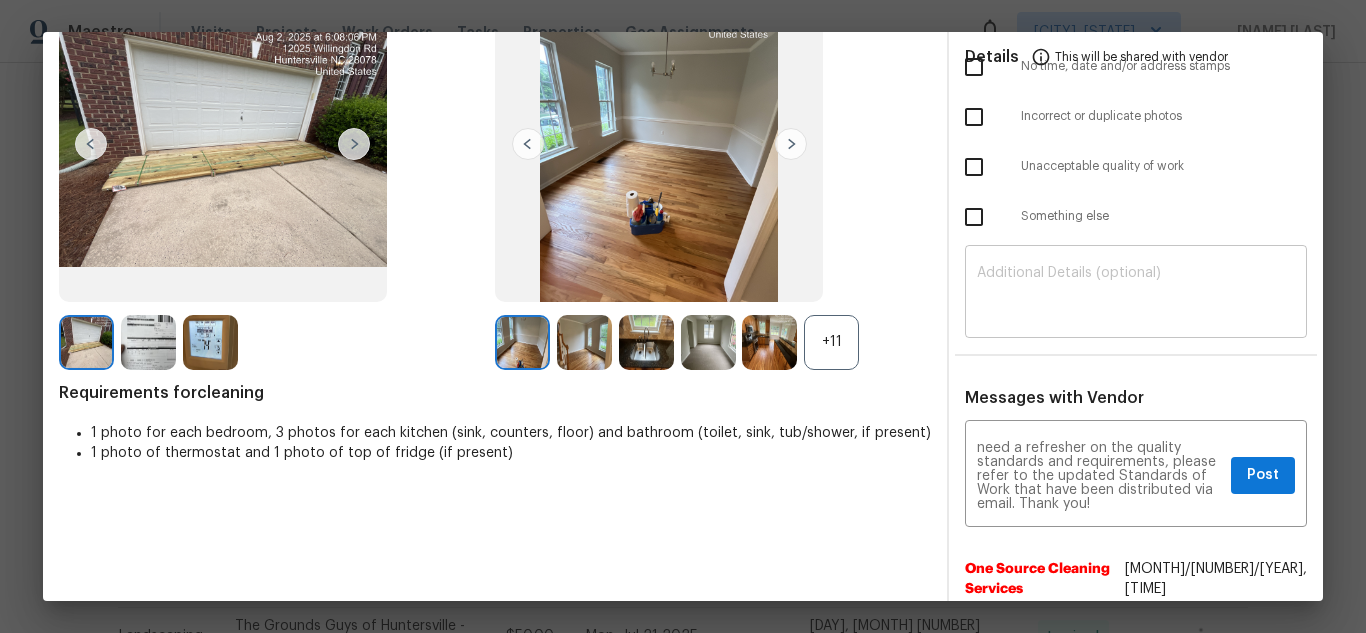 click on "​" at bounding box center [1136, 294] 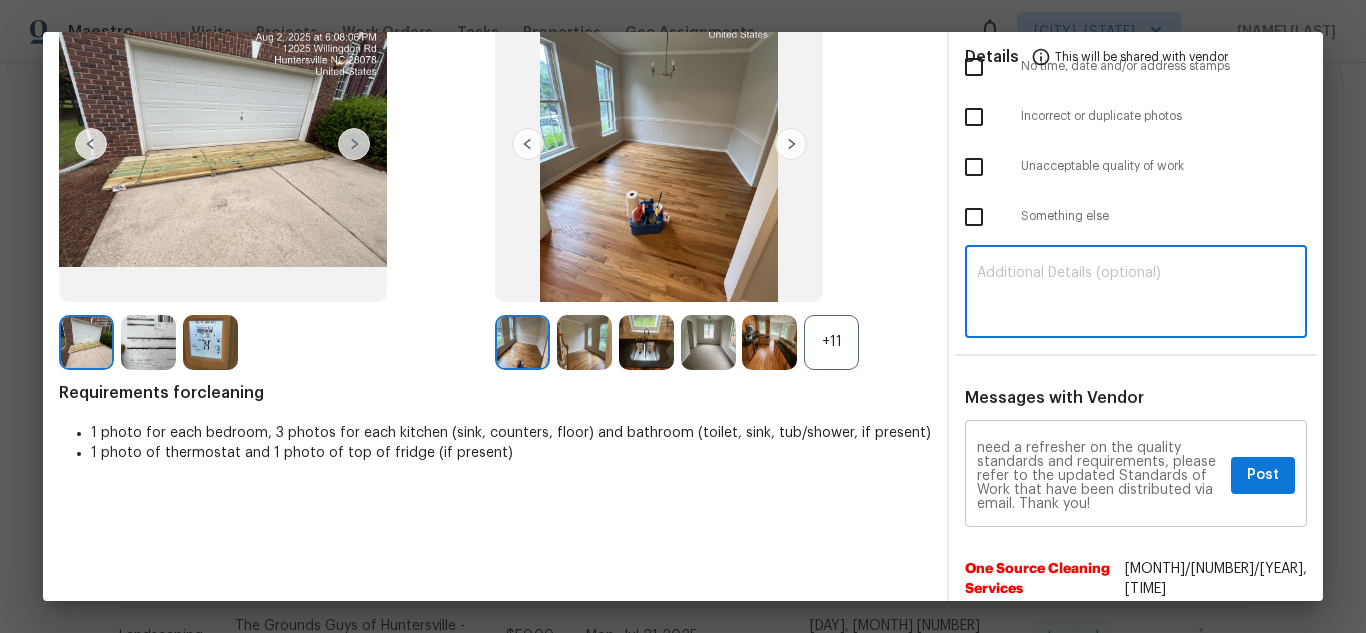 paste on "Maintenance Audit Team: Hello! Unfortunately, this cleaning visit completed on 08/02/2025 has been denied because we are missing the required photos for approval. For approval, please upload one bathroom sink only if the correct or missing photos were taken on the same day the visit was completed. If those photos are available, they must be uploaded within 48 hours of the original visit date. If the required photos were not taken on the day of the visit, the denial will remain in place. If you or your team need a refresher on the quality standards and requirements, please refer to the updated Standards of Work that have been distributed via email. Thank you!" 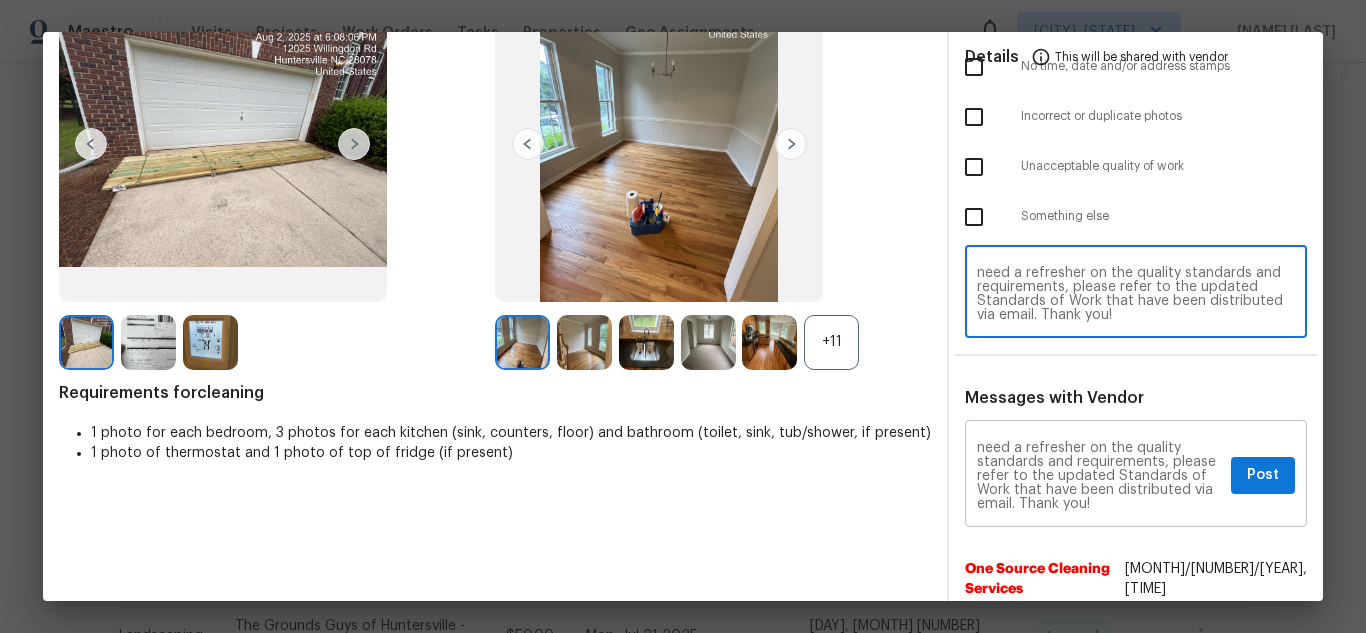 type on "Maintenance Audit Team: Hello! Unfortunately, this cleaning visit completed on 08/02/2025 has been denied because we are missing the required photos for approval. For approval, please upload one bathroom sink only if the correct or missing photos were taken on the same day the visit was completed. If those photos are available, they must be uploaded within 48 hours of the original visit date. If the required photos were not taken on the day of the visit, the denial will remain in place. If you or your team need a refresher on the quality standards and requirements, please refer to the updated Standards of Work that have been distributed via email. Thank you!" 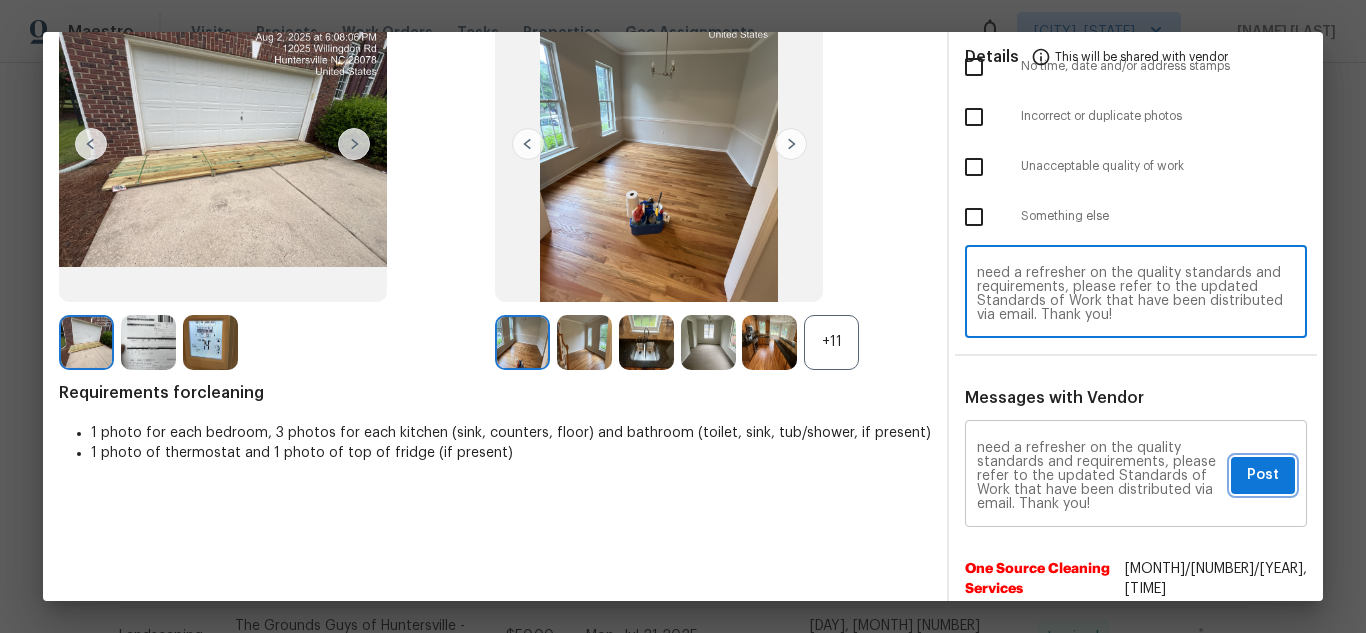 click on "Post" at bounding box center (1263, 475) 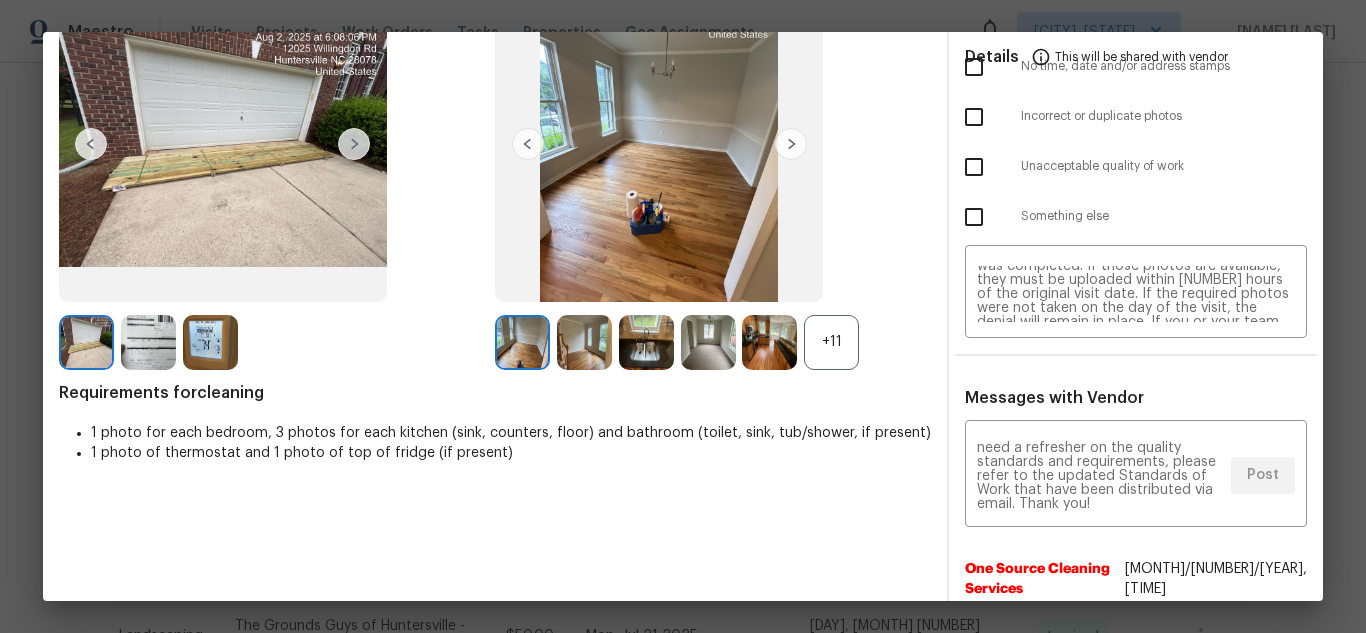 scroll, scrollTop: 0, scrollLeft: 0, axis: both 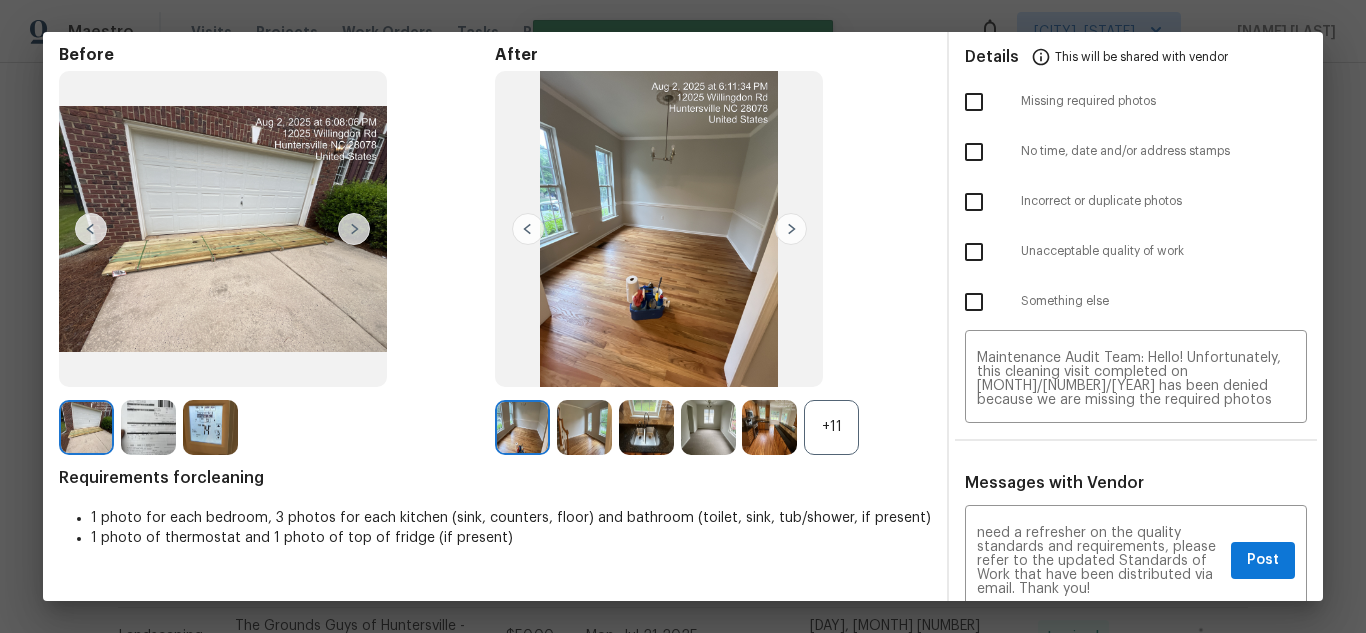 type 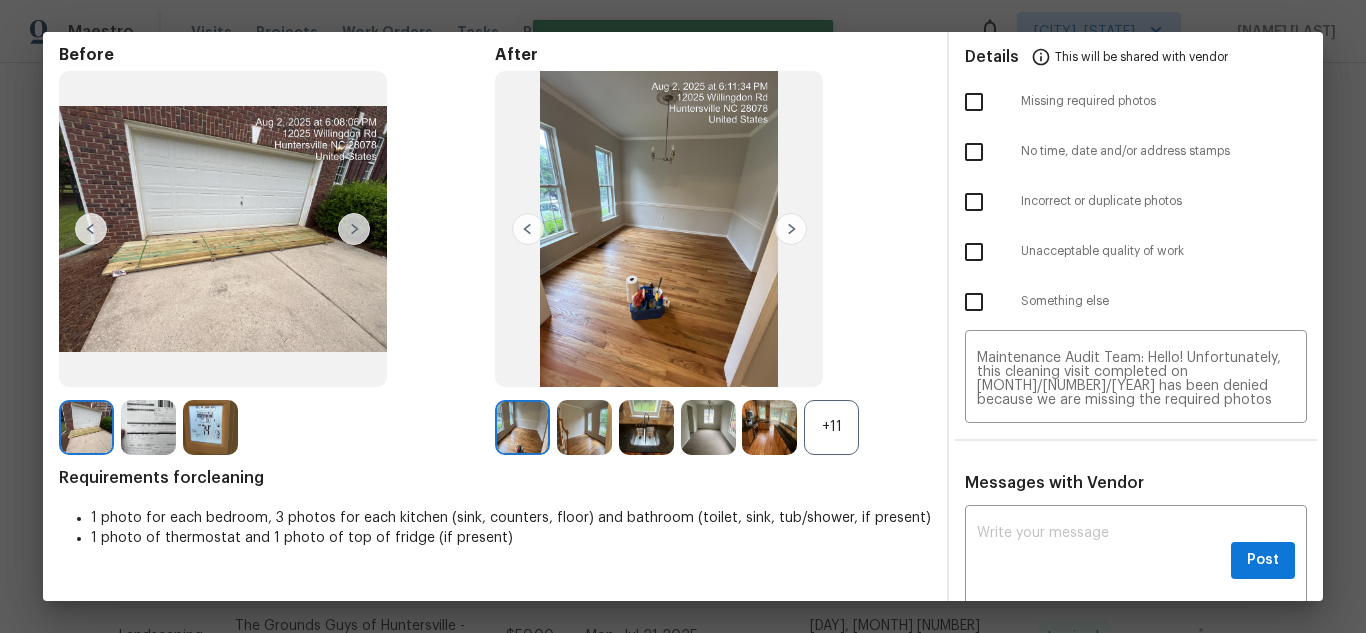 scroll, scrollTop: 0, scrollLeft: 0, axis: both 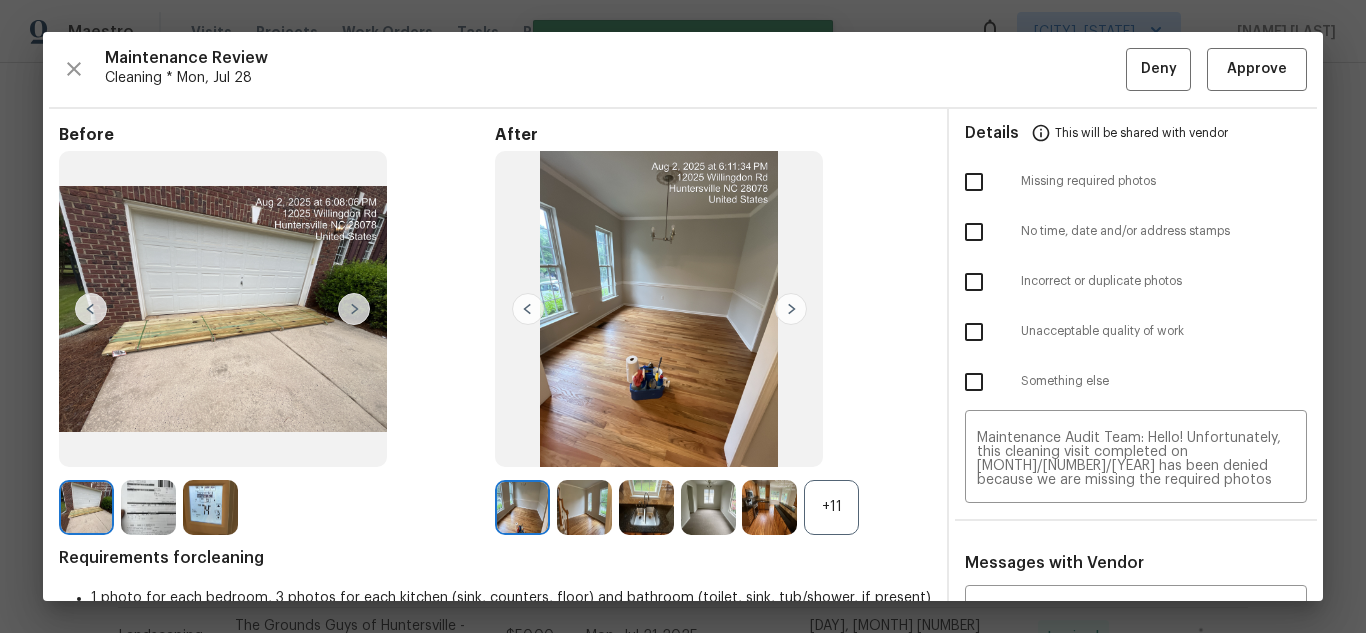 click at bounding box center (974, 182) 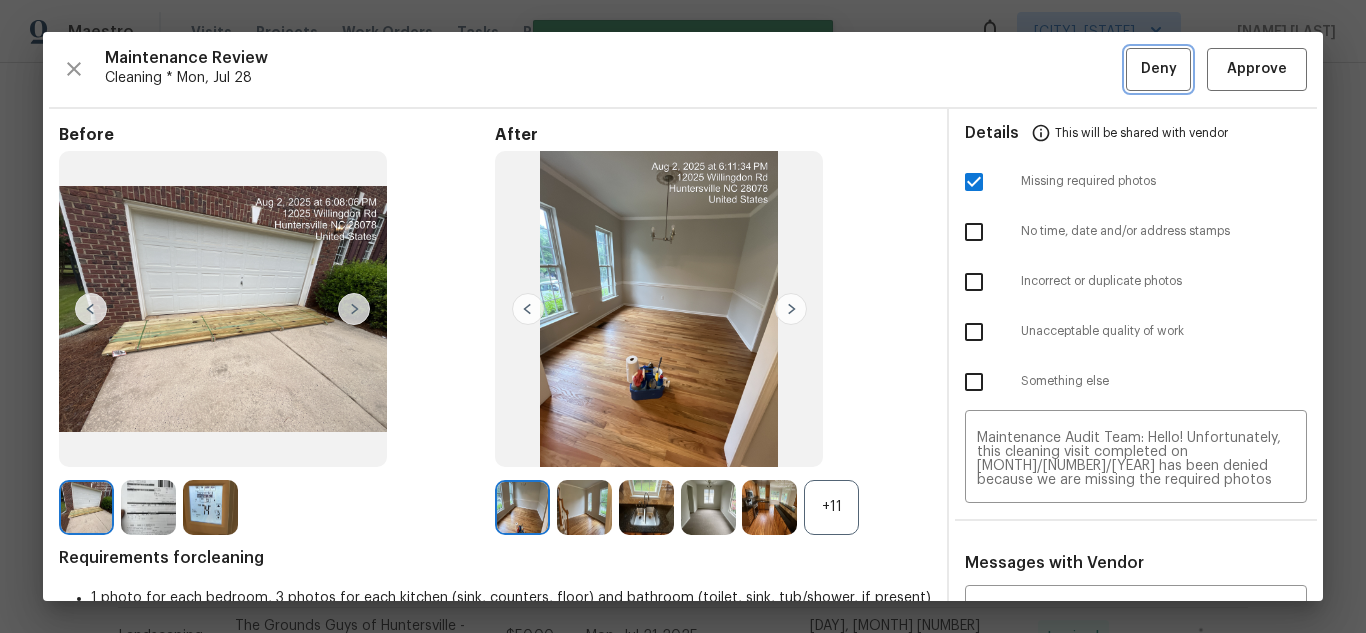 click on "Deny" at bounding box center [1159, 69] 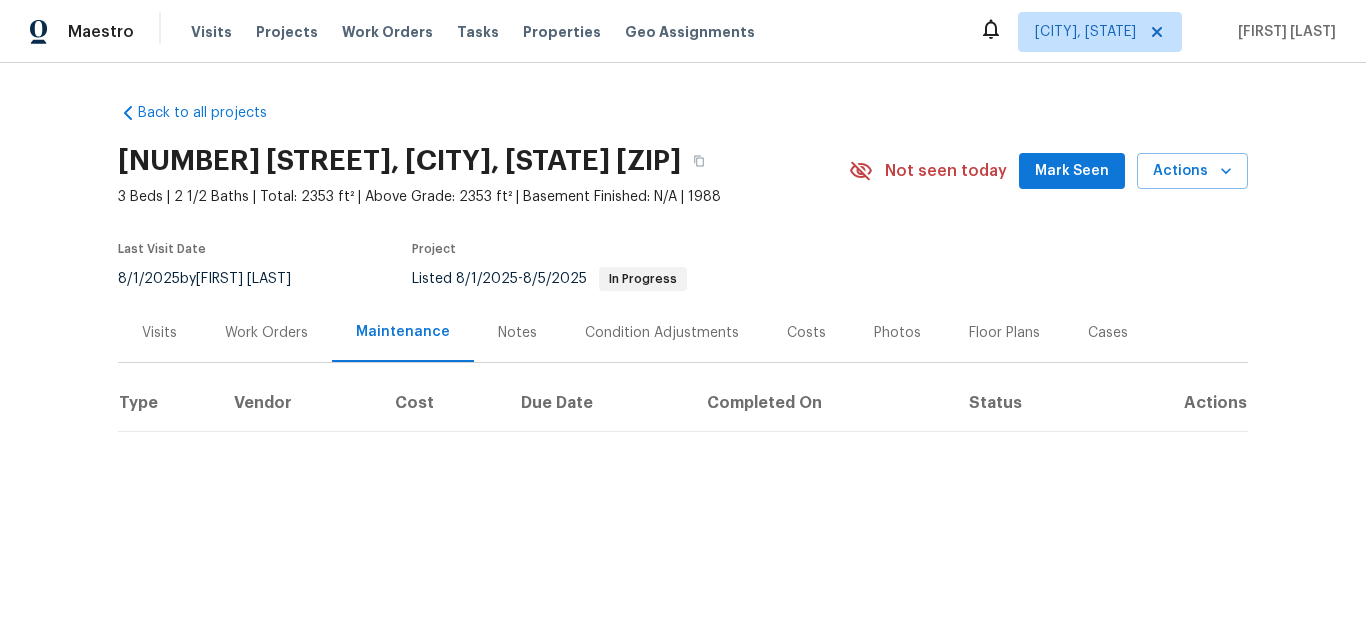 scroll, scrollTop: 0, scrollLeft: 0, axis: both 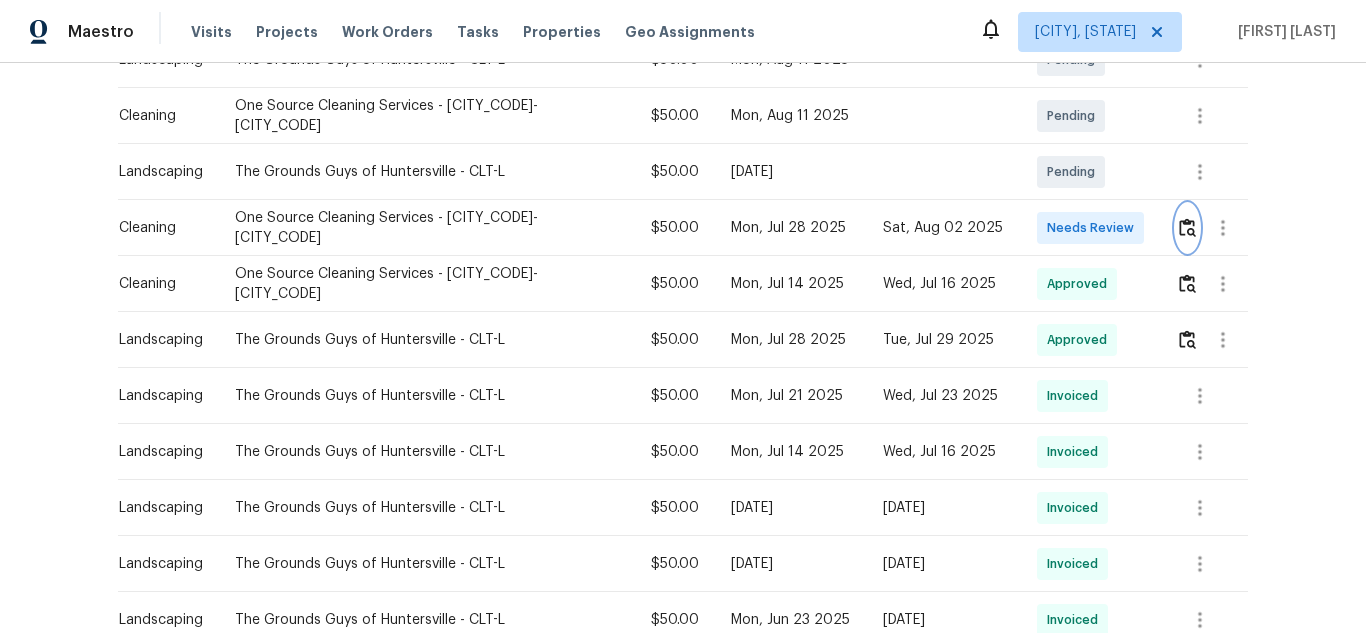 click at bounding box center [1187, 227] 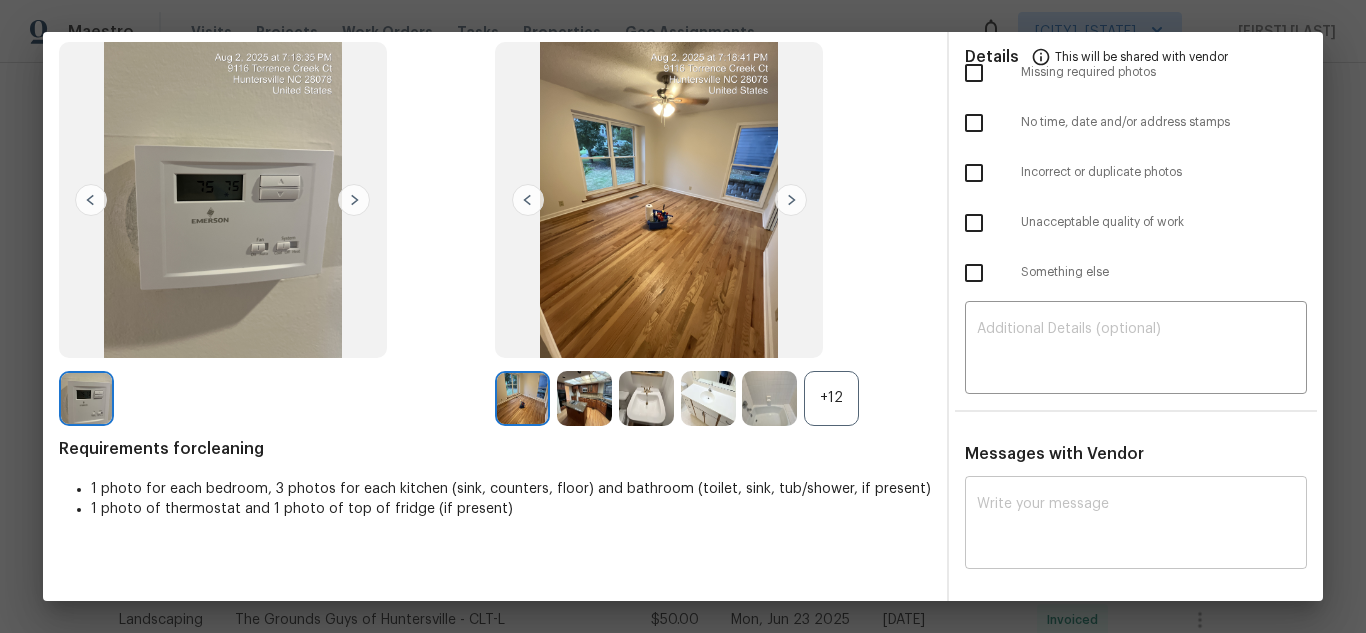 scroll, scrollTop: 241, scrollLeft: 0, axis: vertical 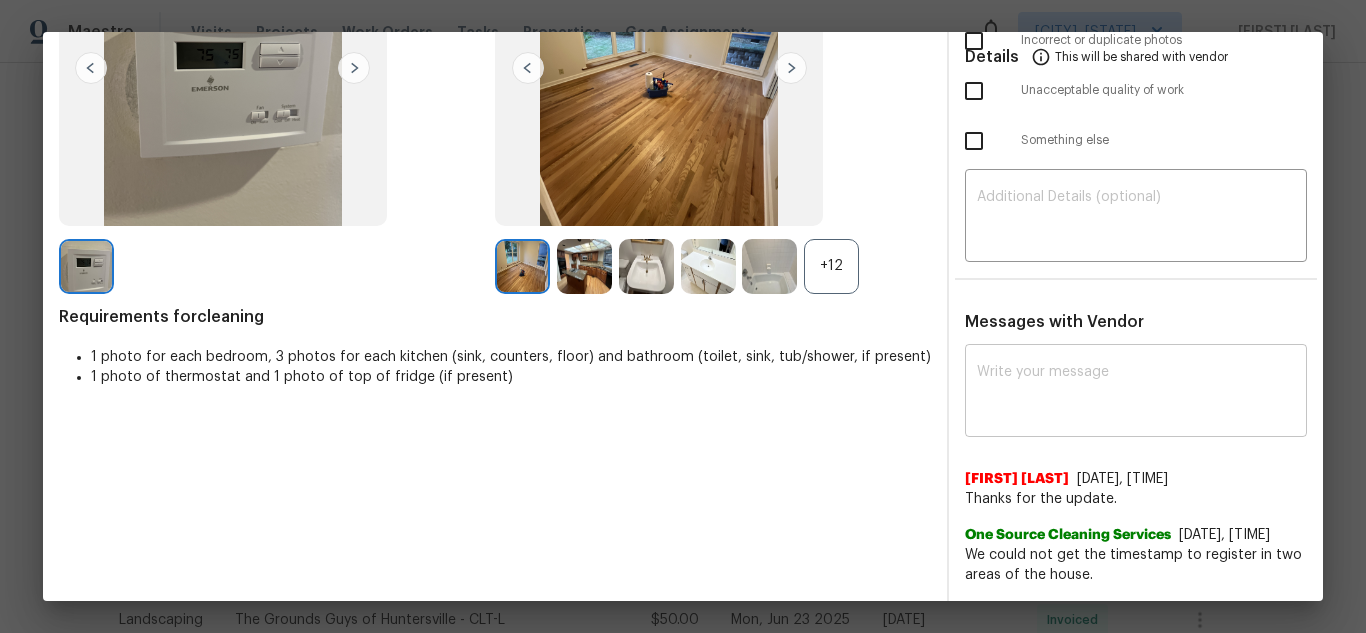 click at bounding box center [1136, 393] 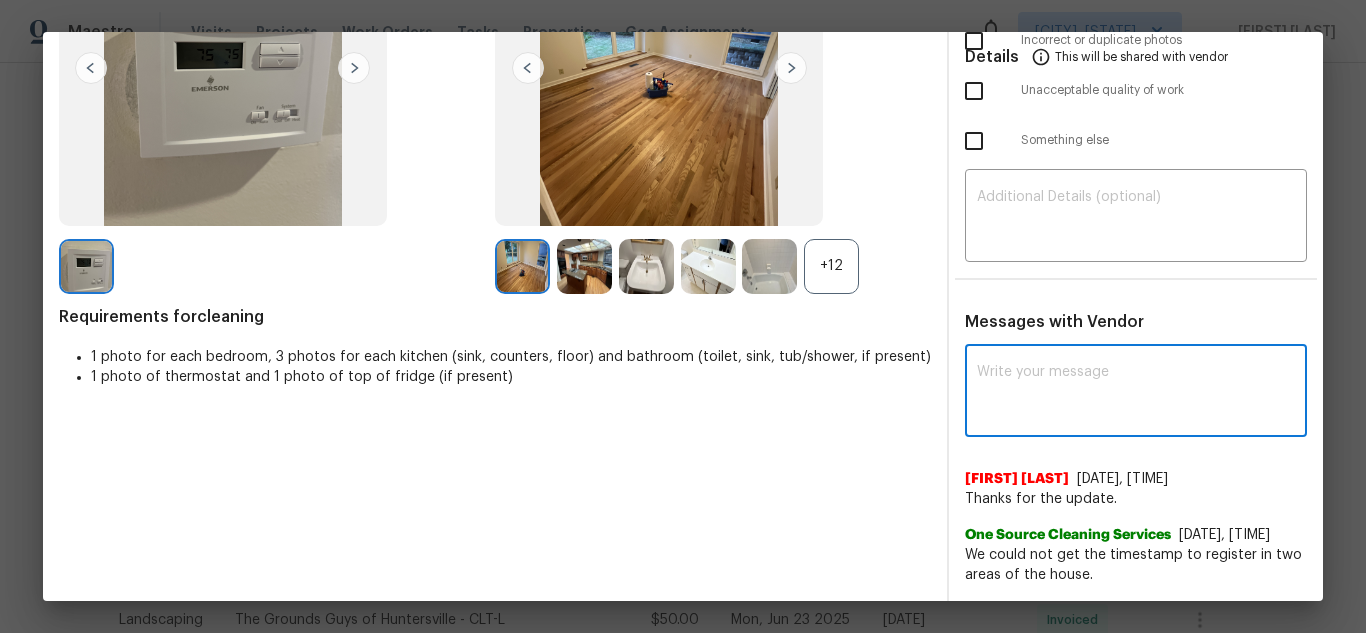 paste on "Maintenance Audit Team: Hello! After further review, the visit ([DATE]) has been approved. Could you please address the issue with the kitchen sink? It seems to have a  stain (Black dot) or bugs —please advise whether it's cleanable or permeant stain. Thank you!" 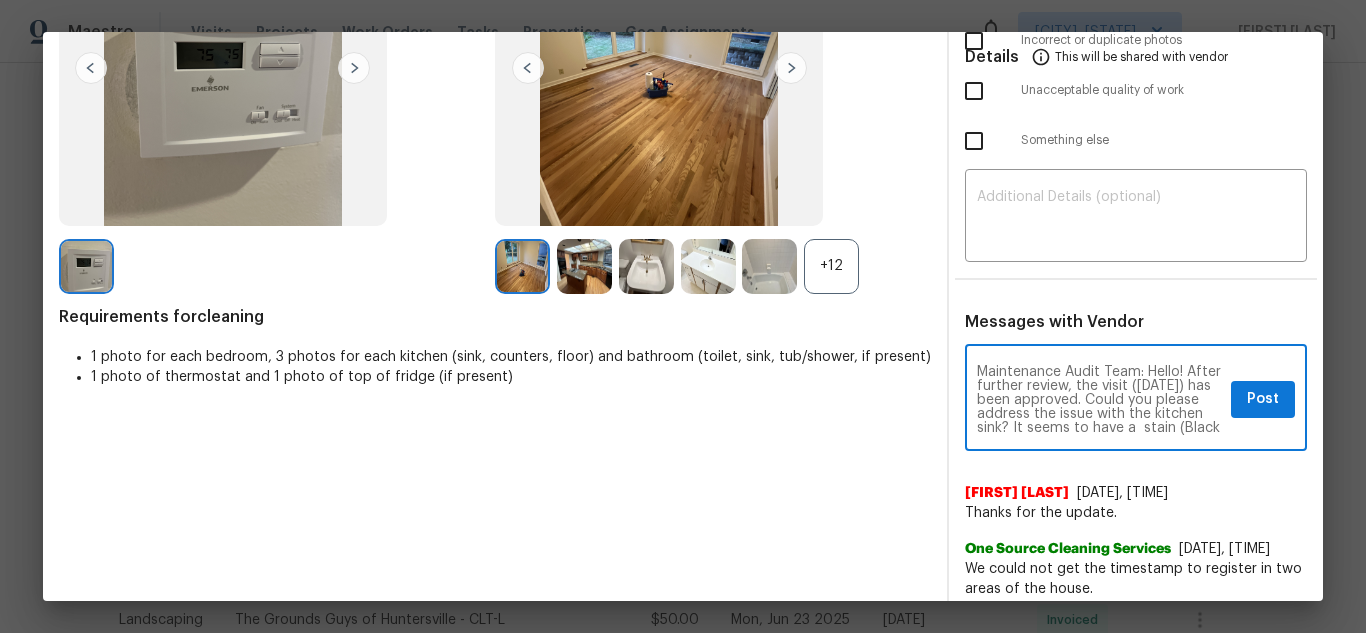 scroll, scrollTop: 56, scrollLeft: 0, axis: vertical 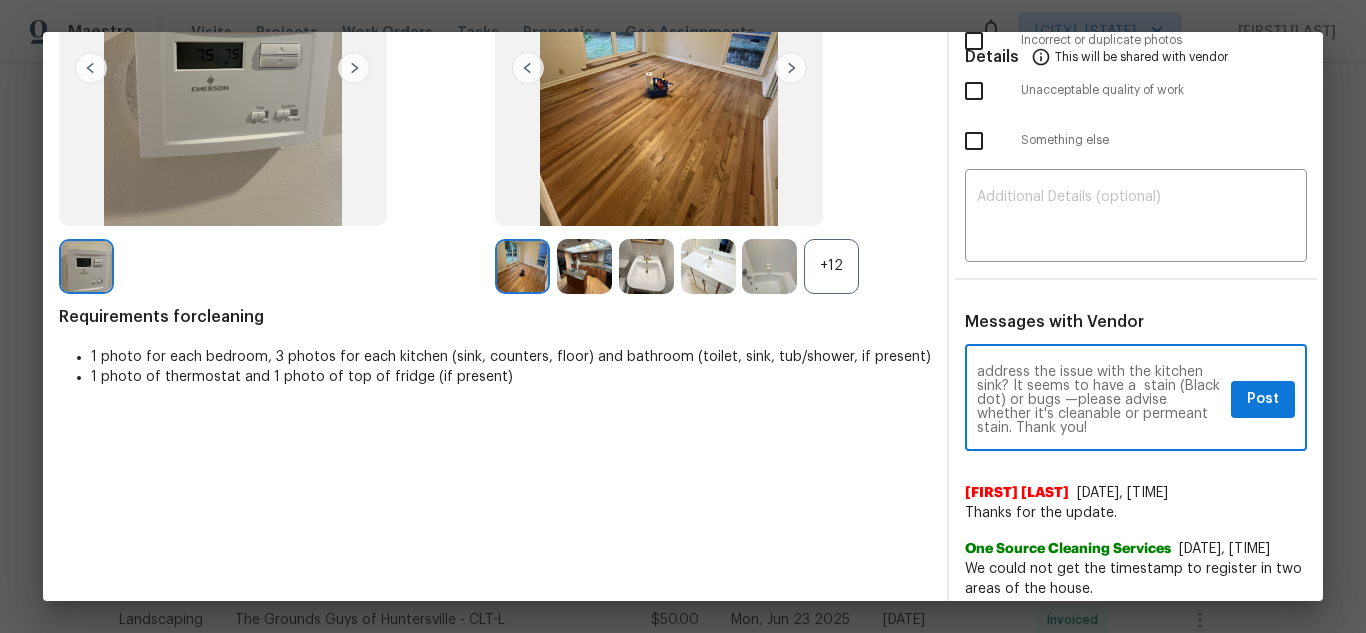 type on "Maintenance Audit Team: Hello! After further review, the visit ([DATE]) has been approved. Could you please address the issue with the kitchen sink? It seems to have a  stain (Black dot) or bugs —please advise whether it's cleanable or permeant stain. Thank you!" 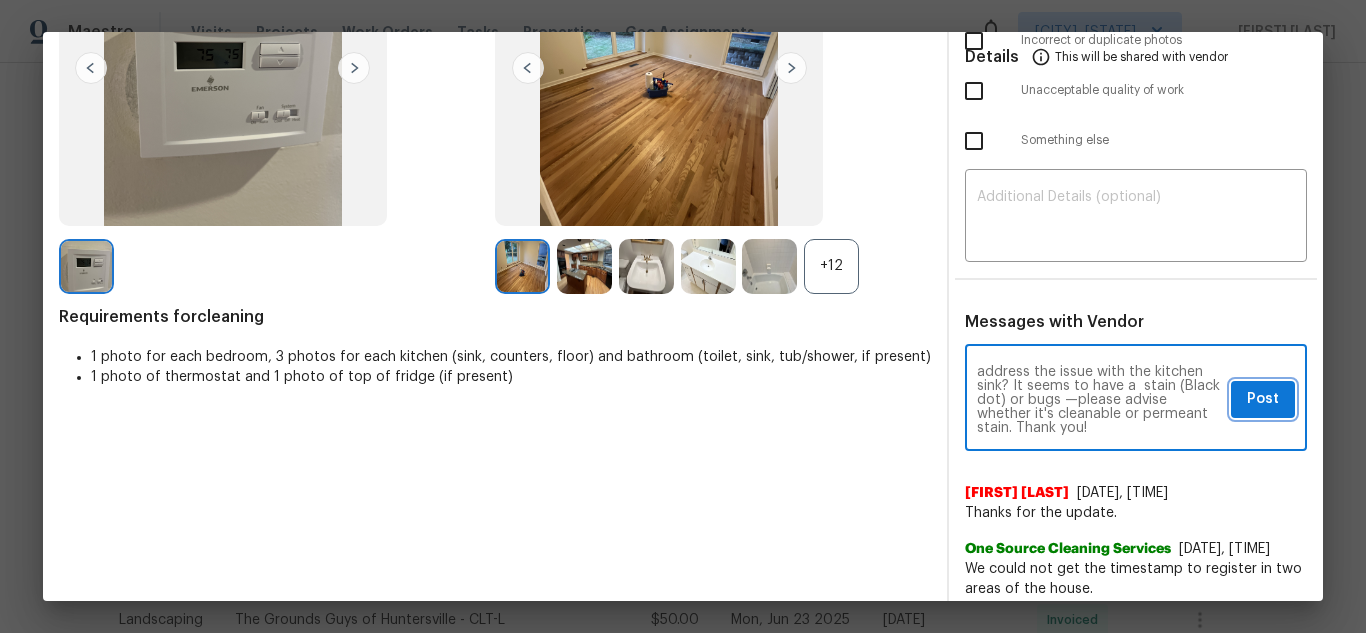 click on "Post" at bounding box center (1263, 399) 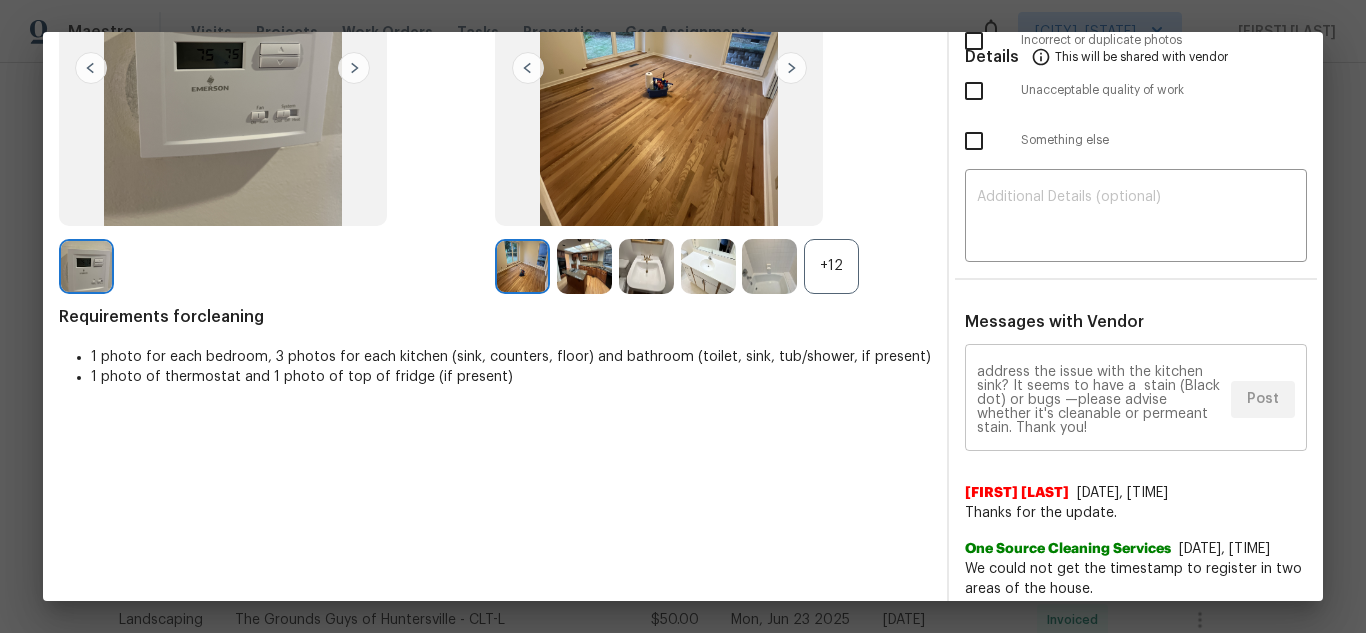 scroll, scrollTop: 0, scrollLeft: 0, axis: both 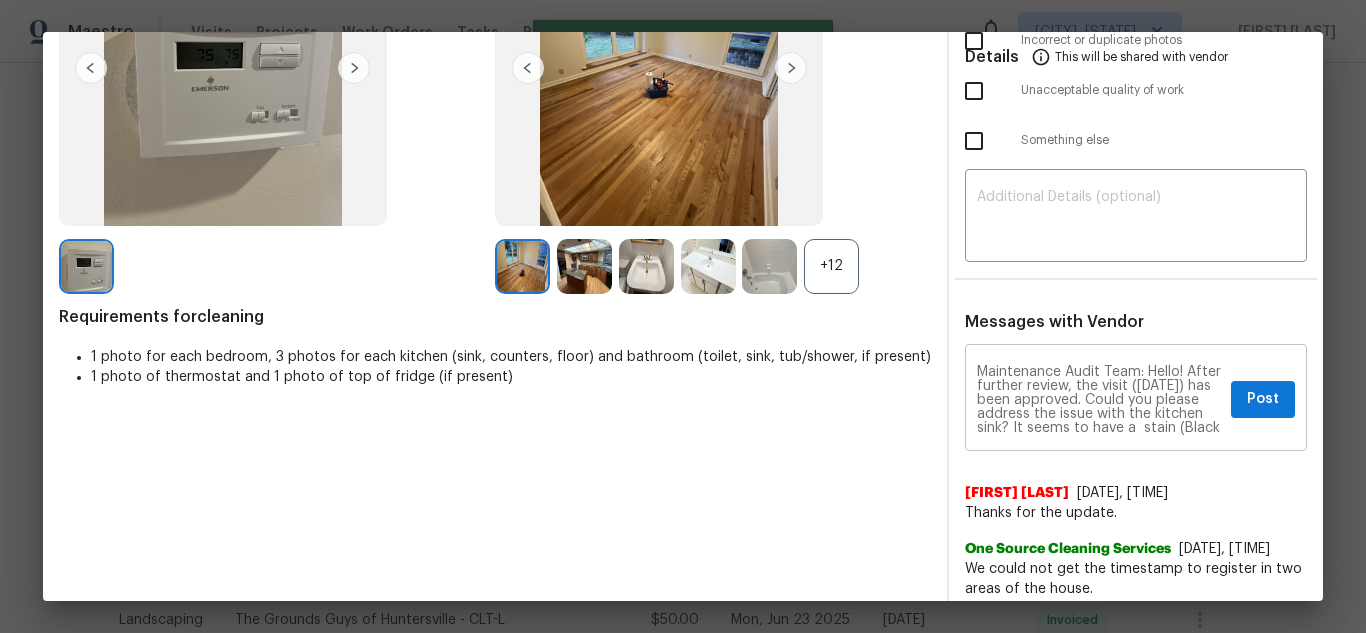 type 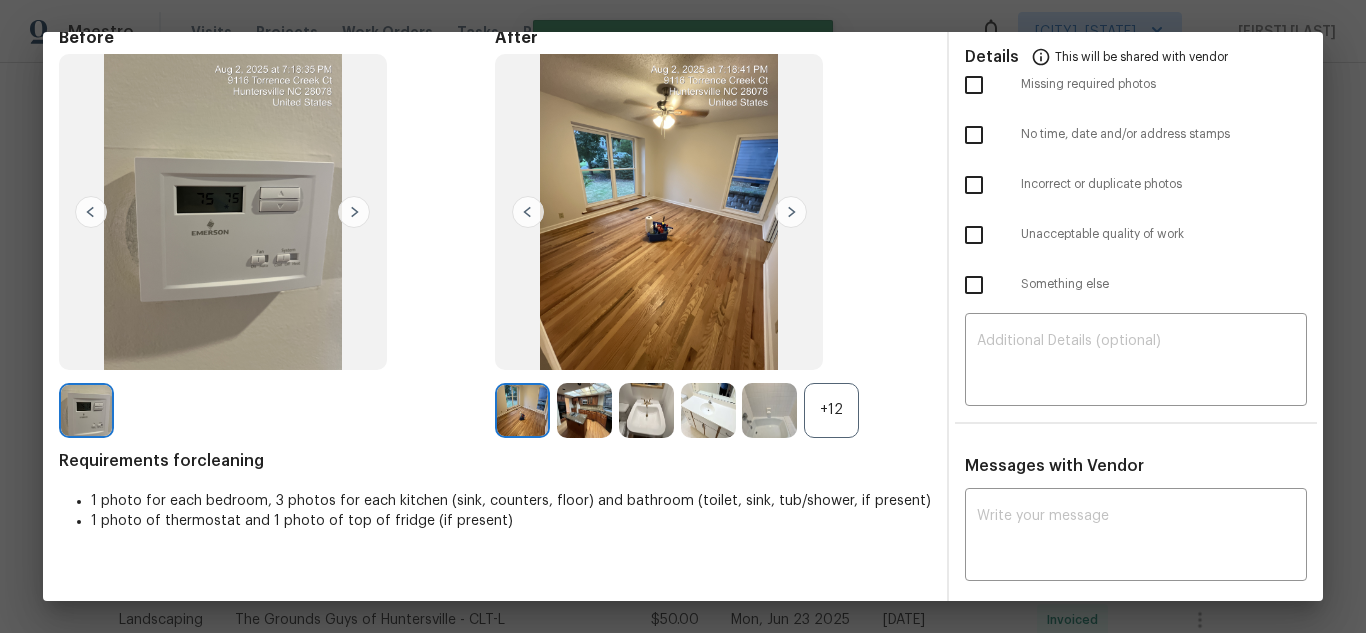 scroll, scrollTop: 0, scrollLeft: 0, axis: both 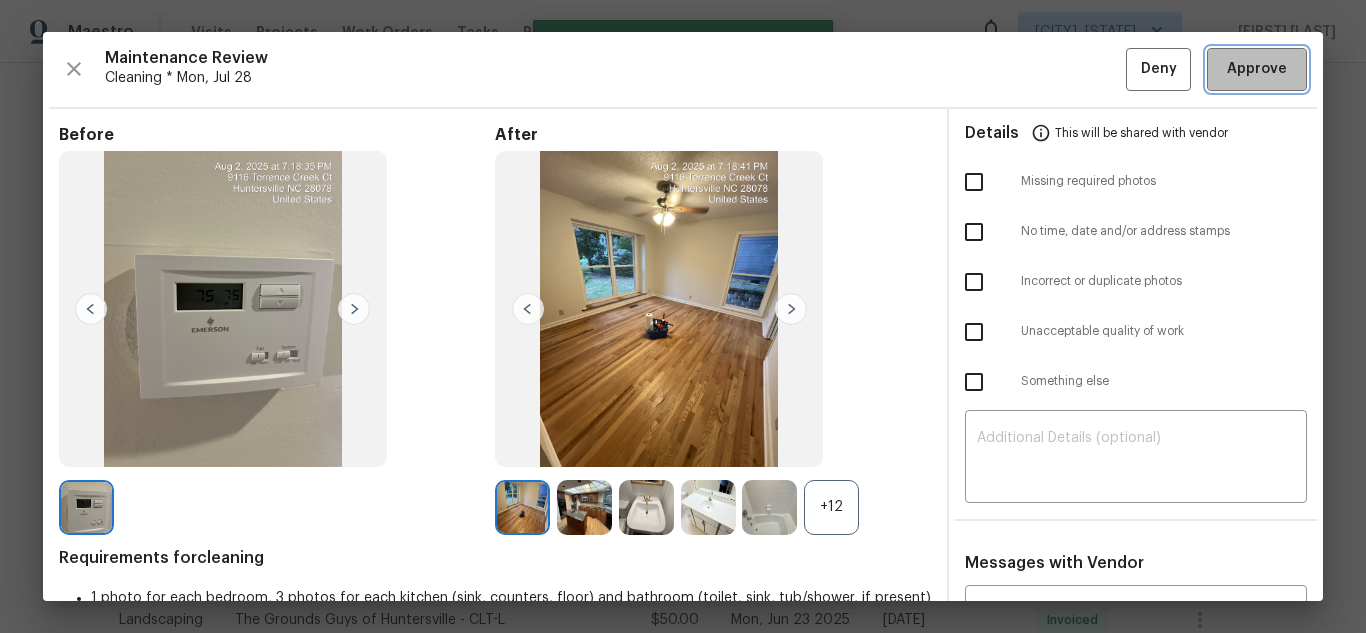 click on "Approve" at bounding box center [1257, 69] 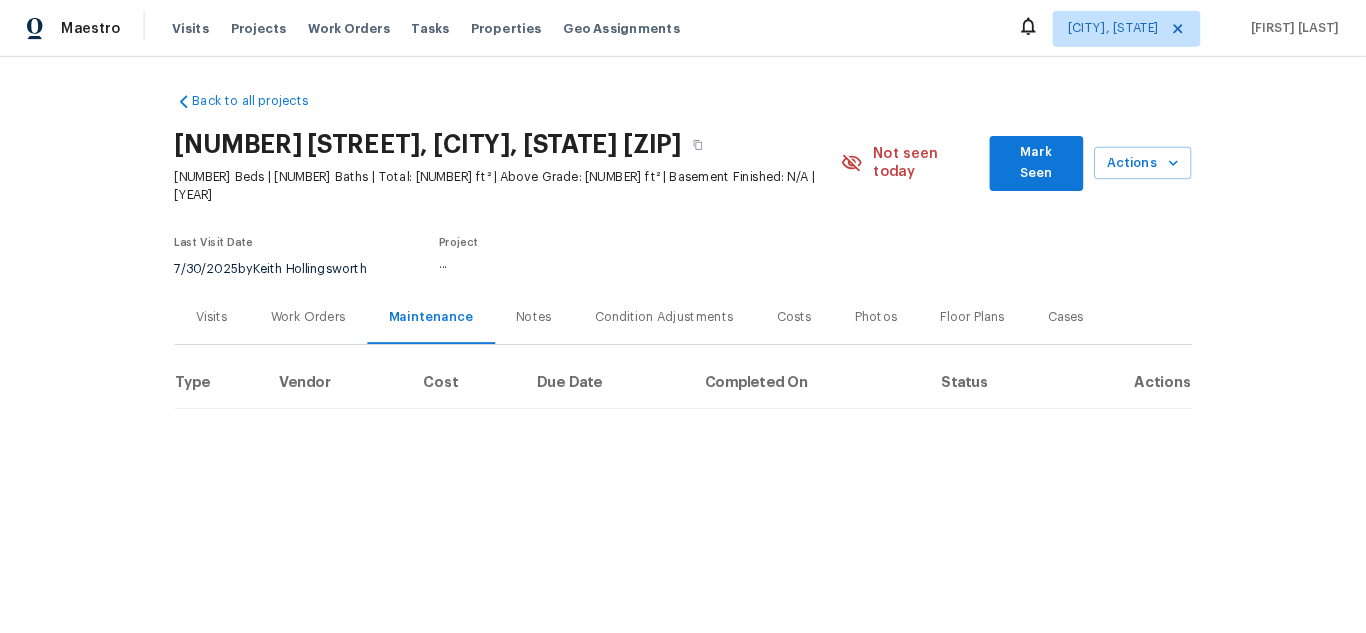 scroll, scrollTop: 0, scrollLeft: 0, axis: both 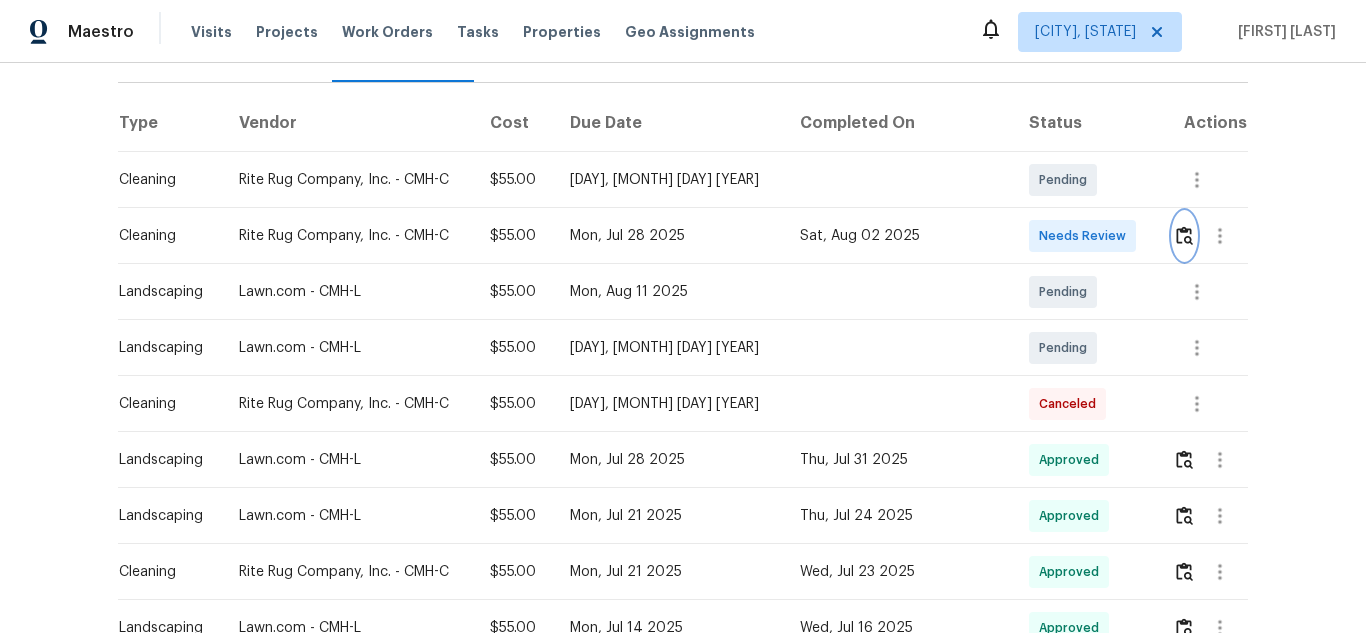 click at bounding box center [1184, 235] 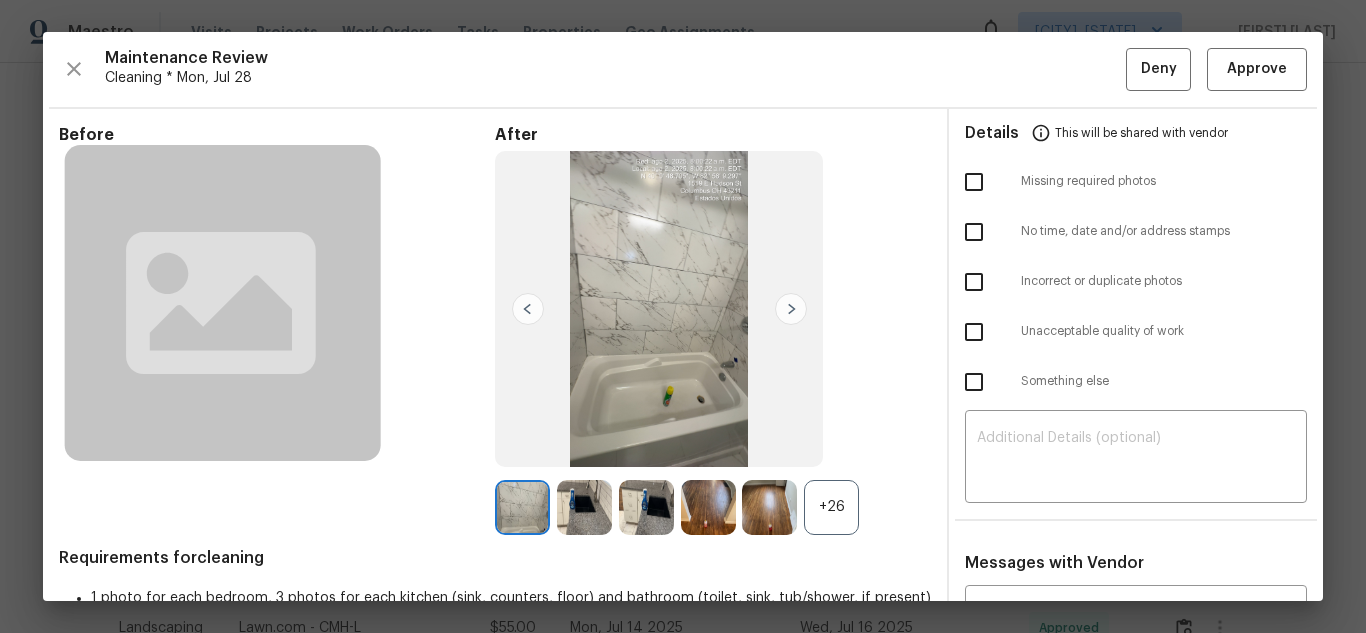 click on "Maintenance Review Cleaning * Mon, Jul 28 Deny Approve Before After  +26 Requirements for  cleaning 1 photo for each bedroom, 3 photos for each kitchen (sink, counters, floor) and bathroom (toilet, sink, tub/shower, if present) 1 photo of thermostat and 1 photo of top of fridge (if present) Details This will be shared with vendor Missing required photos No time, date and/or address stamps Incorrect or duplicate photos Unacceptable quality of work Something else ​   Messages with Vendor   x ​ No messages" at bounding box center (683, 316) 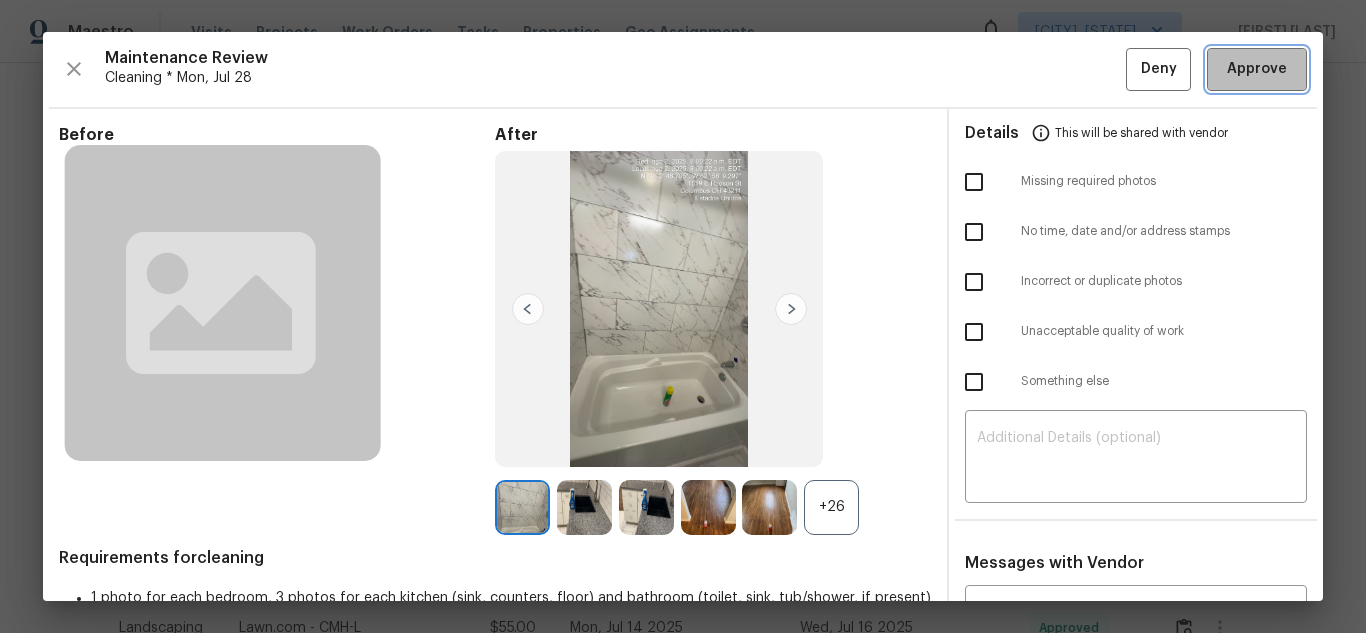 click on "Approve" at bounding box center (1257, 69) 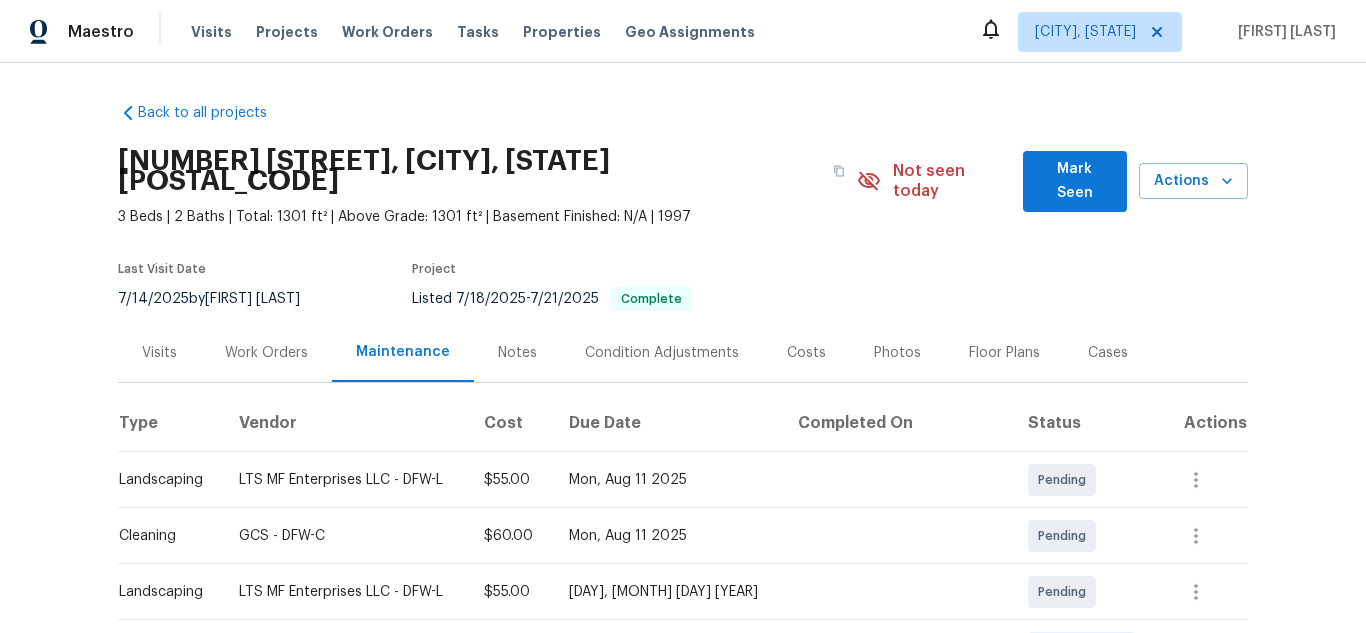 scroll, scrollTop: 0, scrollLeft: 0, axis: both 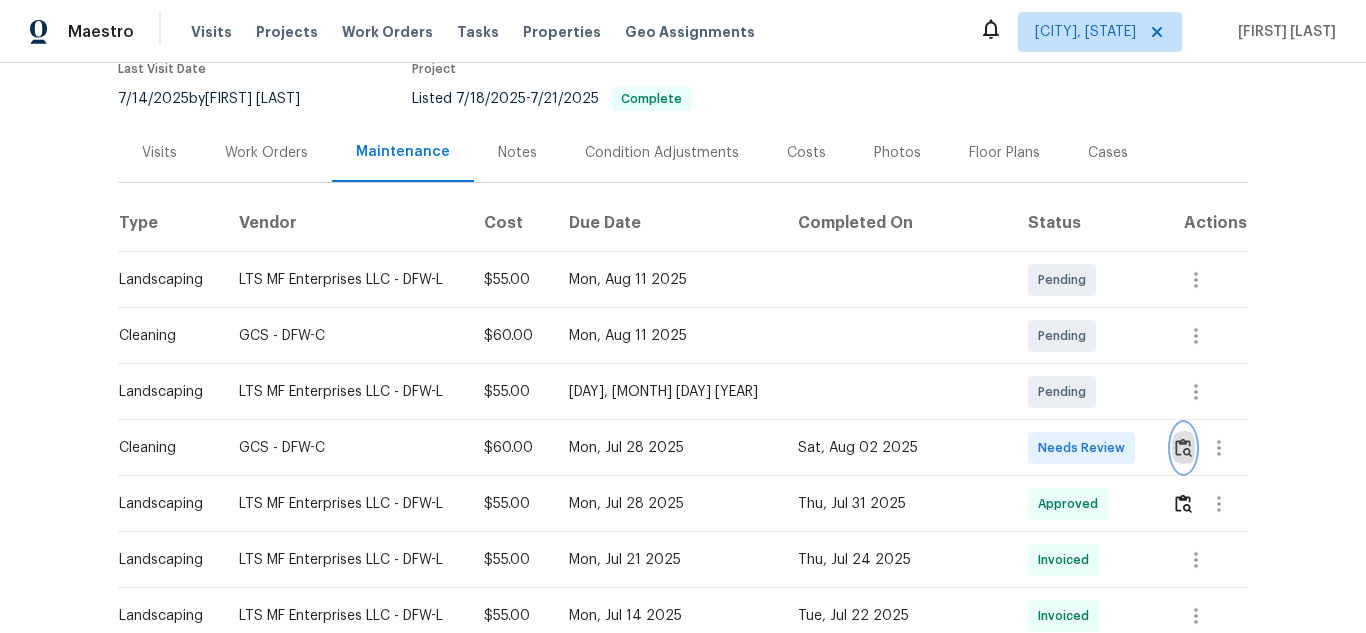 click at bounding box center (1183, 447) 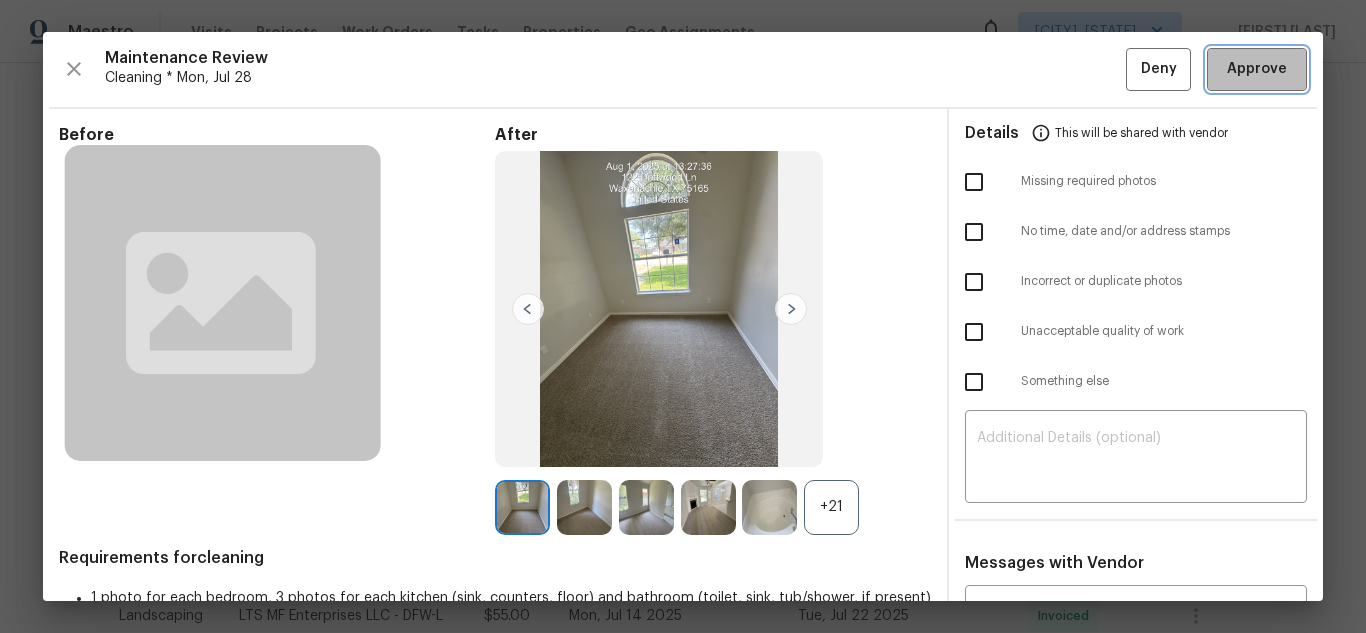 click on "Approve" at bounding box center (1257, 69) 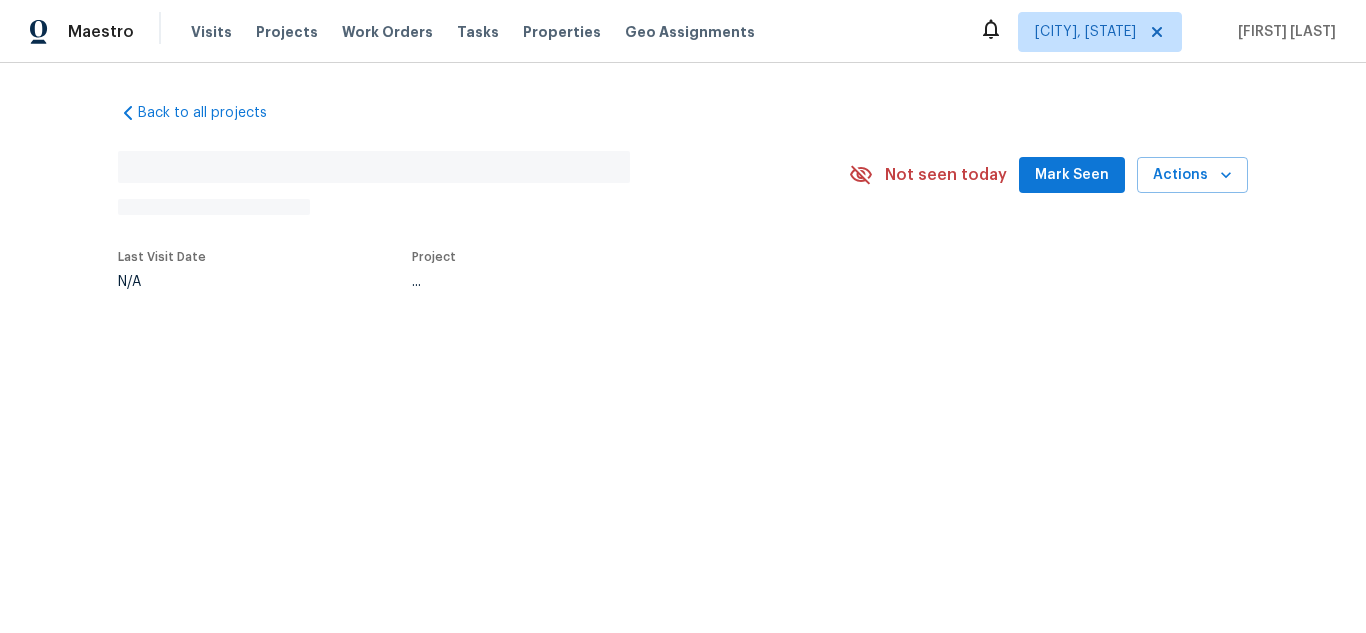 scroll, scrollTop: 0, scrollLeft: 0, axis: both 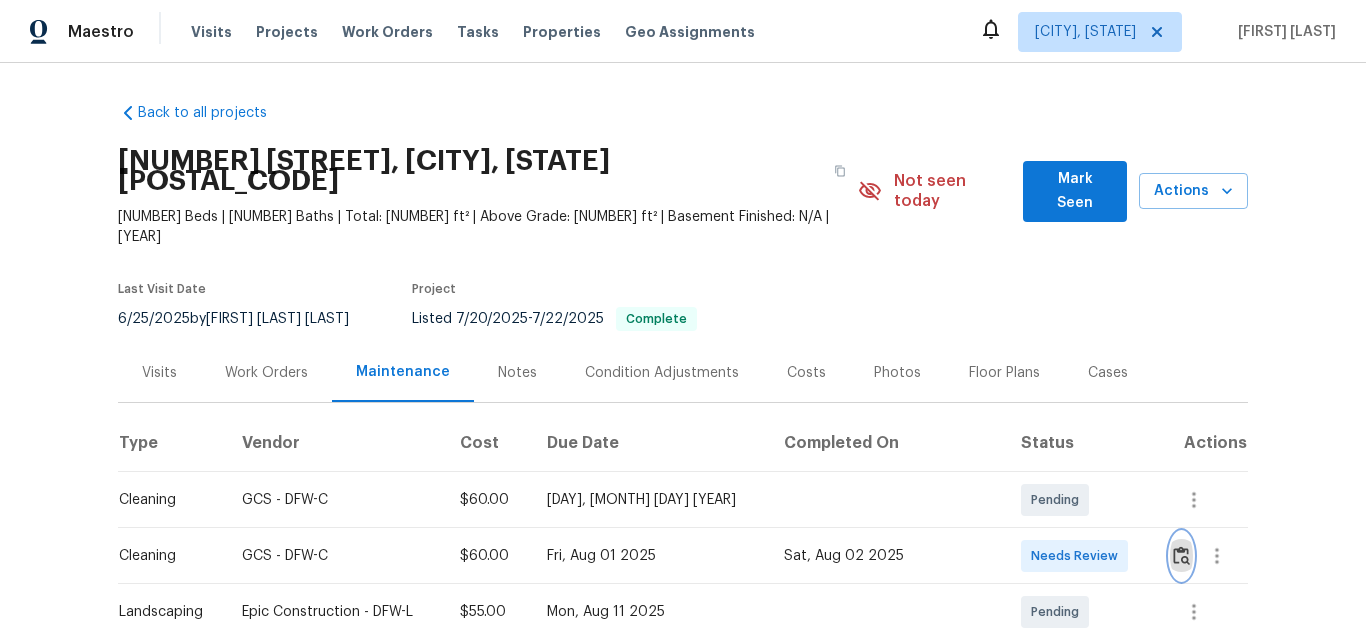 click at bounding box center (1181, 555) 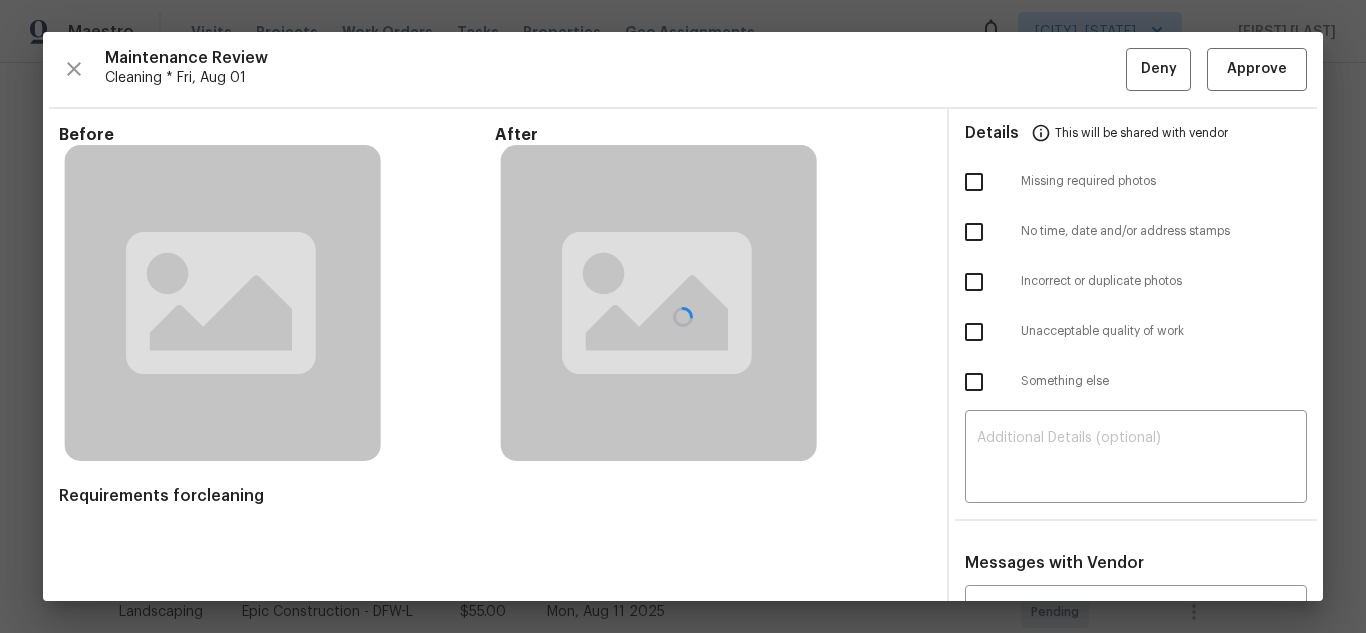 click at bounding box center (683, 316) 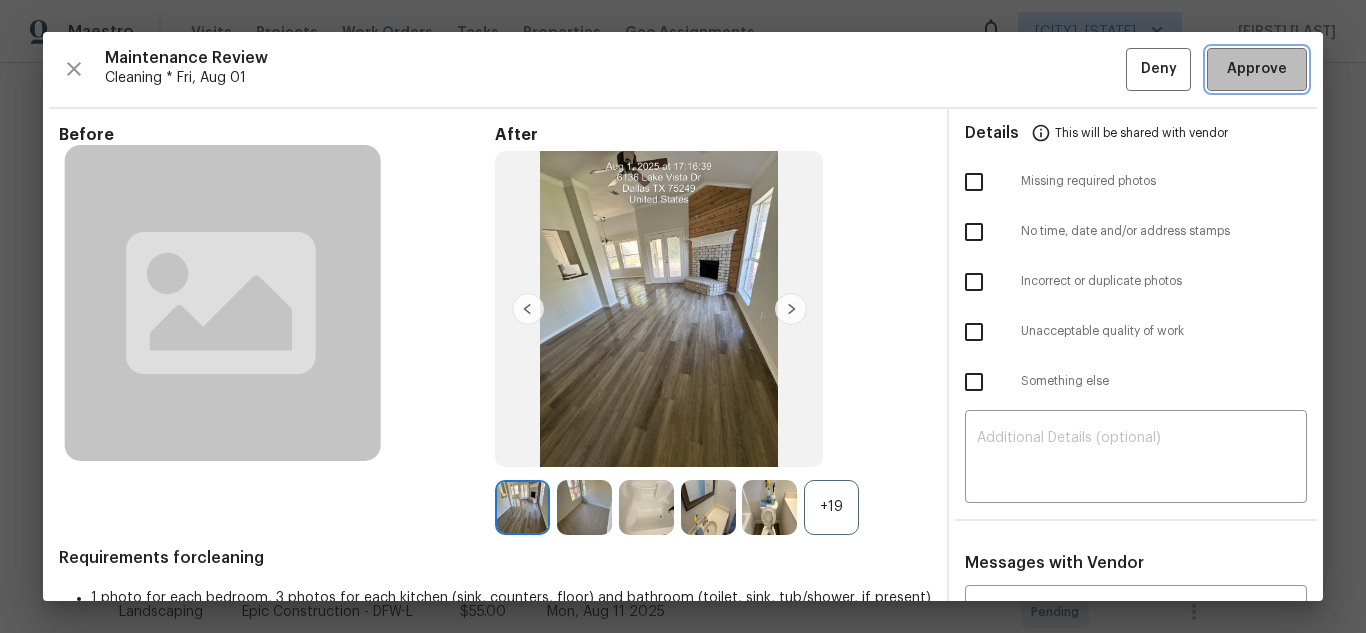 click on "Approve" at bounding box center [1257, 69] 